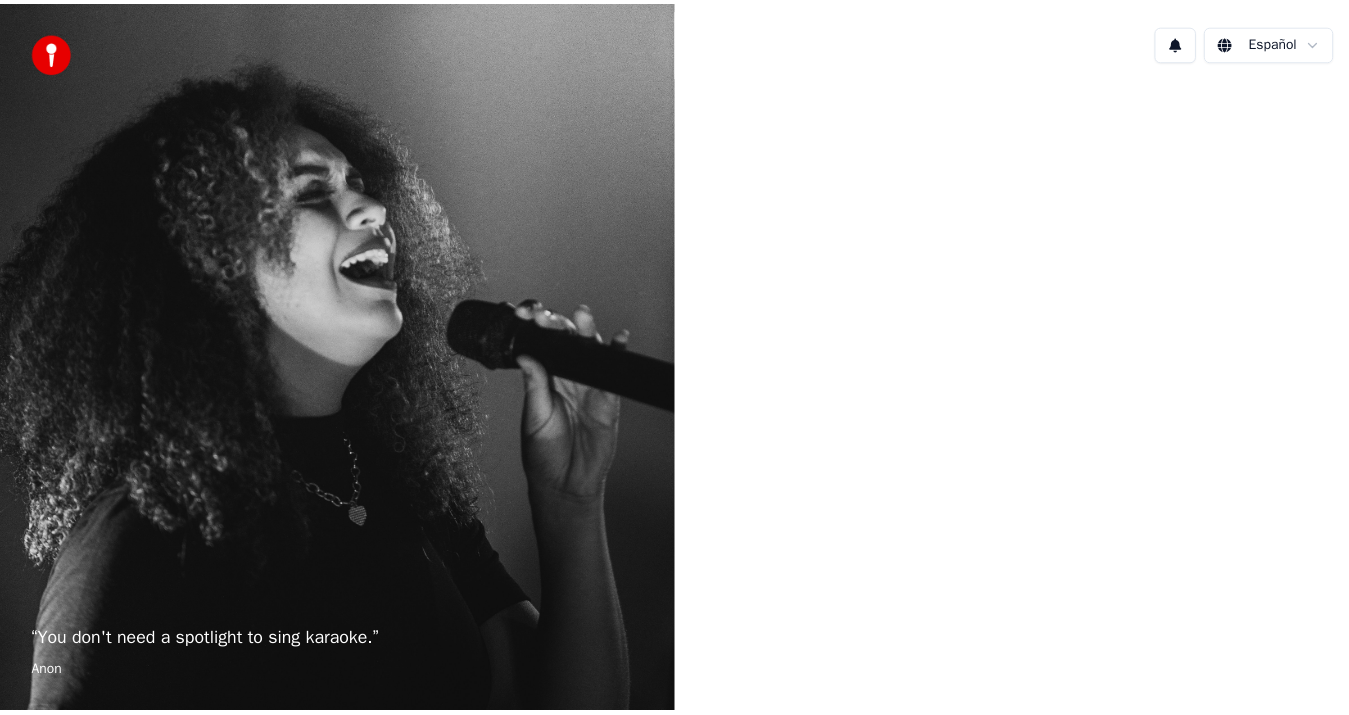 scroll, scrollTop: 0, scrollLeft: 0, axis: both 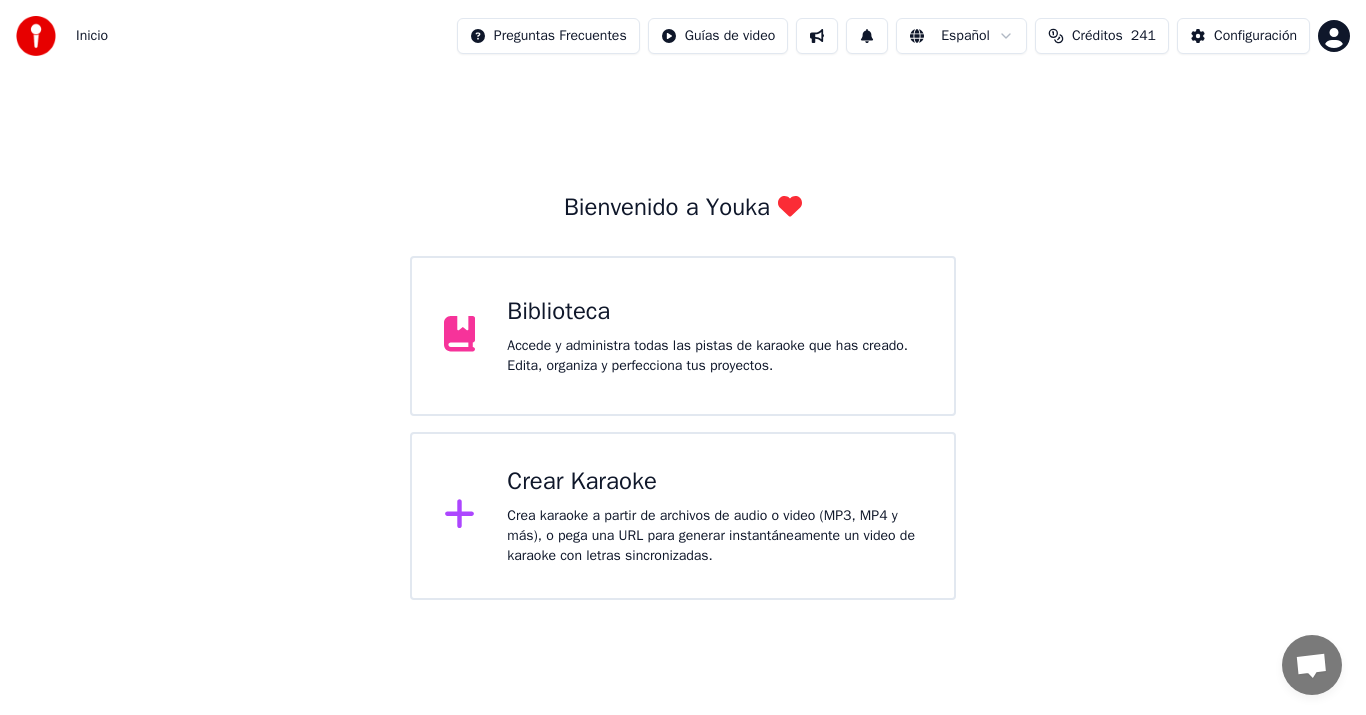 click on "Biblioteca" at bounding box center (714, 312) 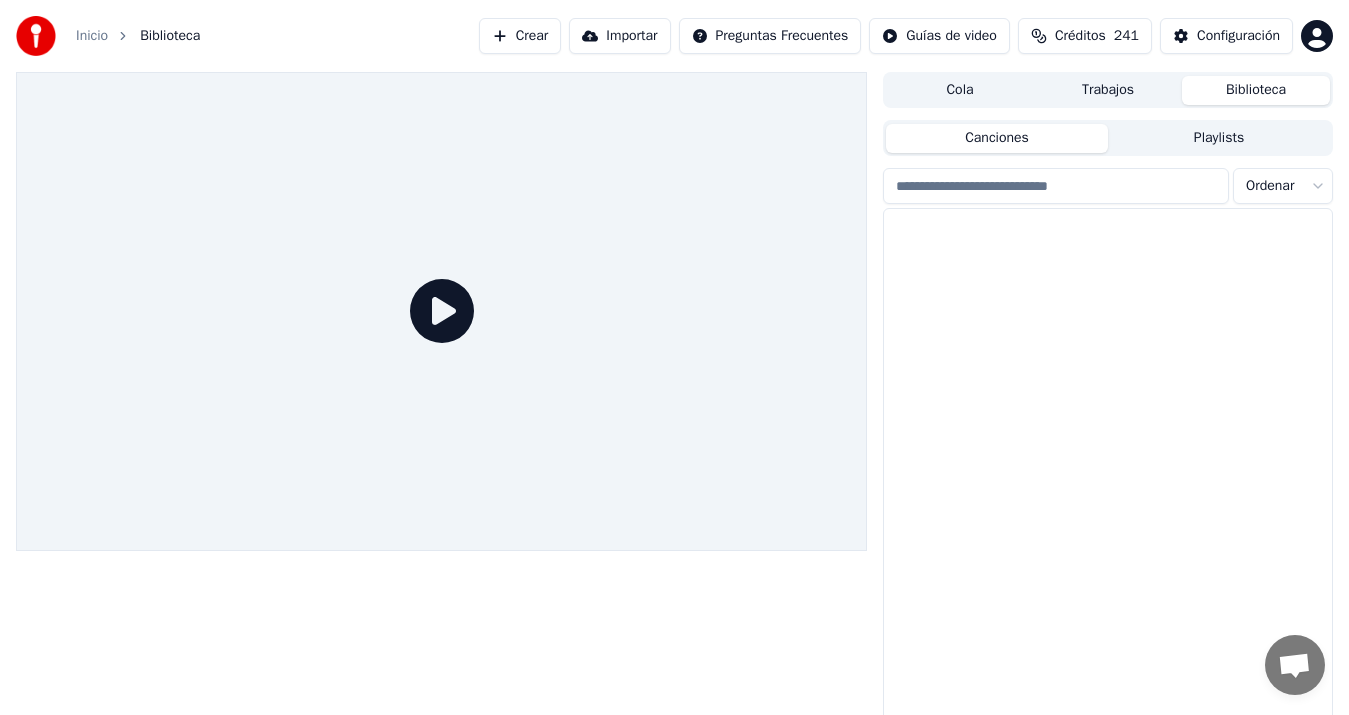 scroll, scrollTop: 1357, scrollLeft: 0, axis: vertical 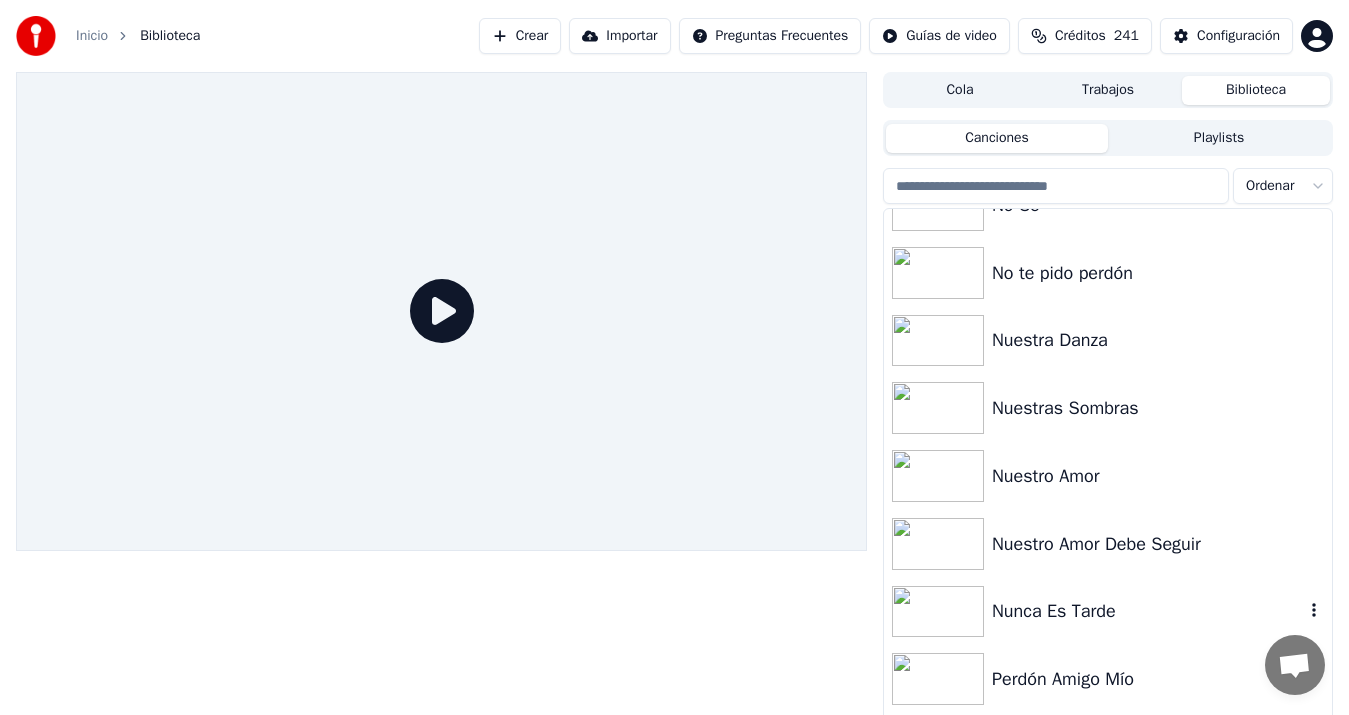 click on "Nunca Es Tarde" at bounding box center (1148, 611) 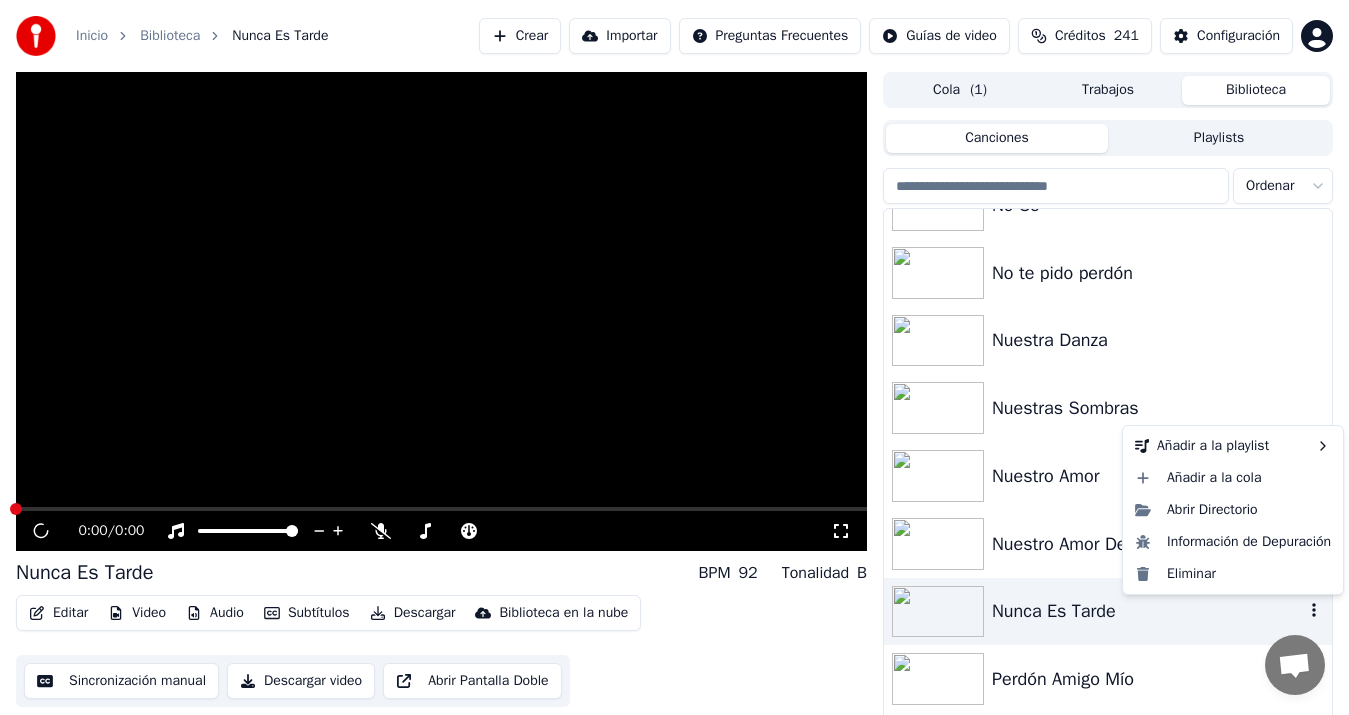 click 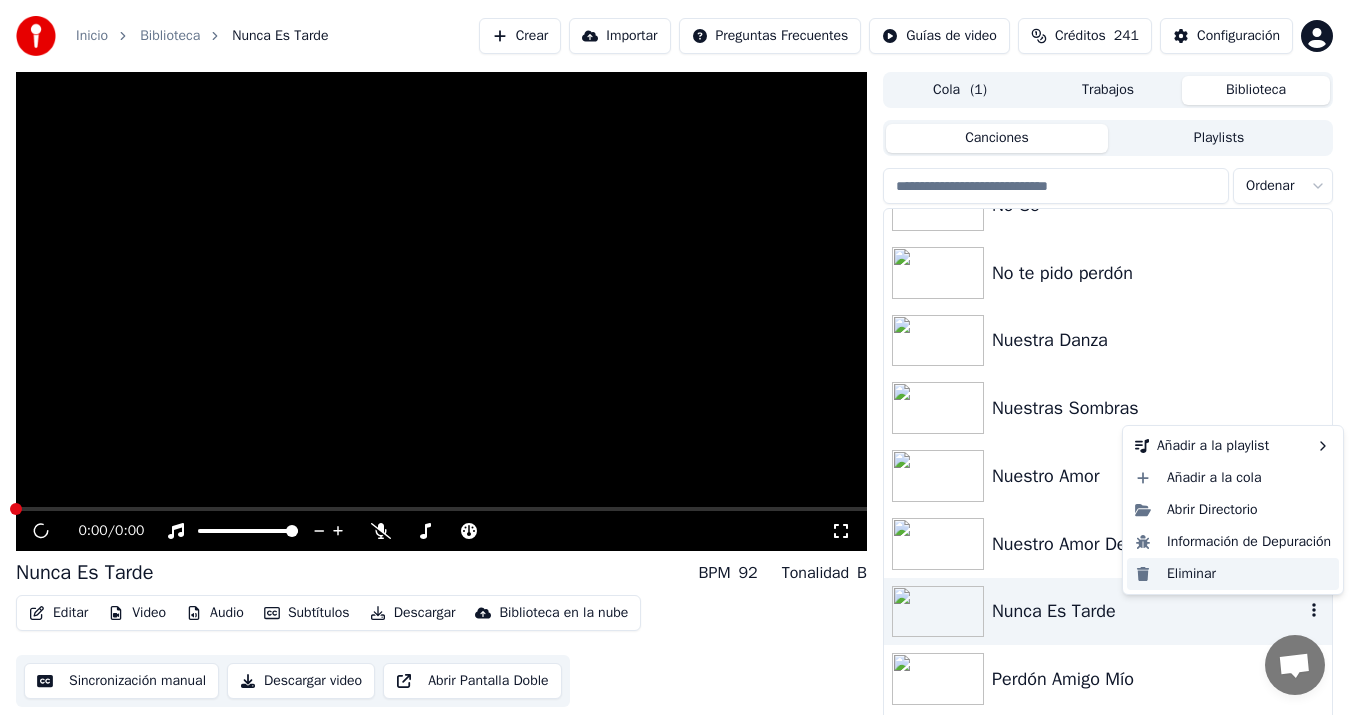 click on "Eliminar" at bounding box center [1233, 574] 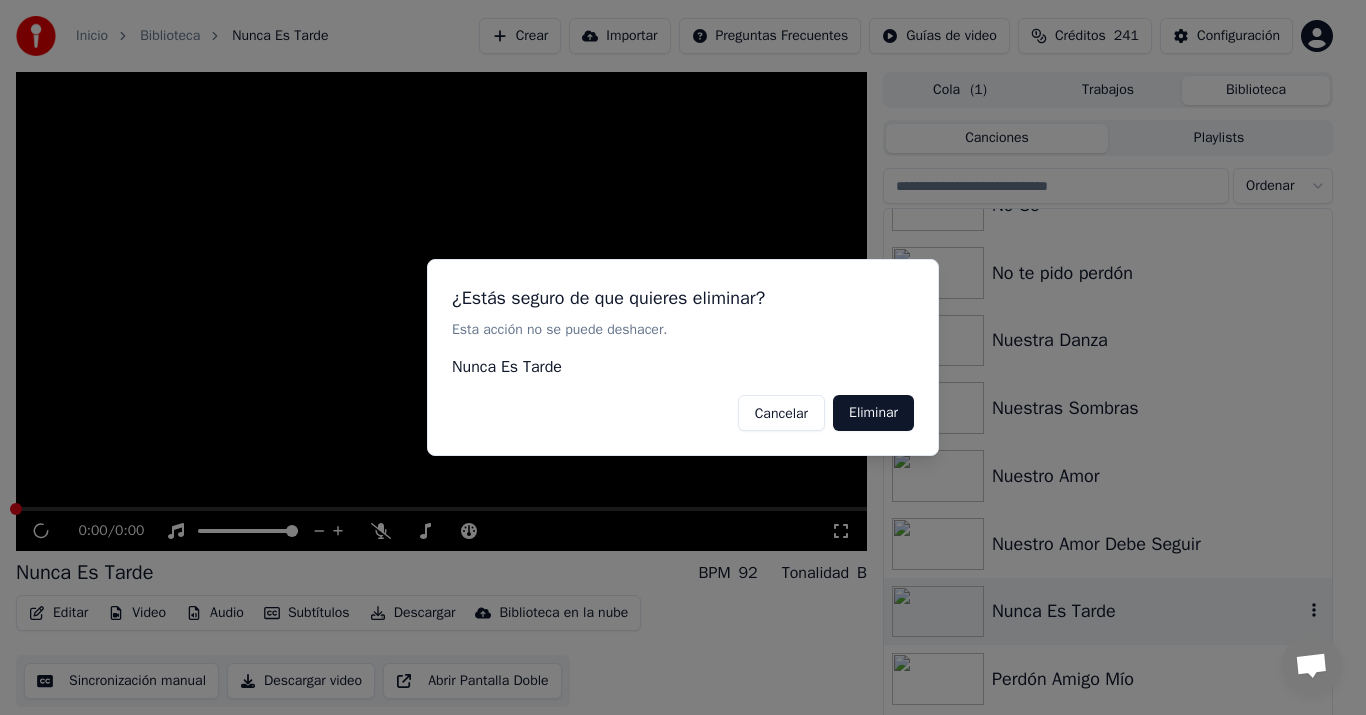 click on "Eliminar" at bounding box center (873, 413) 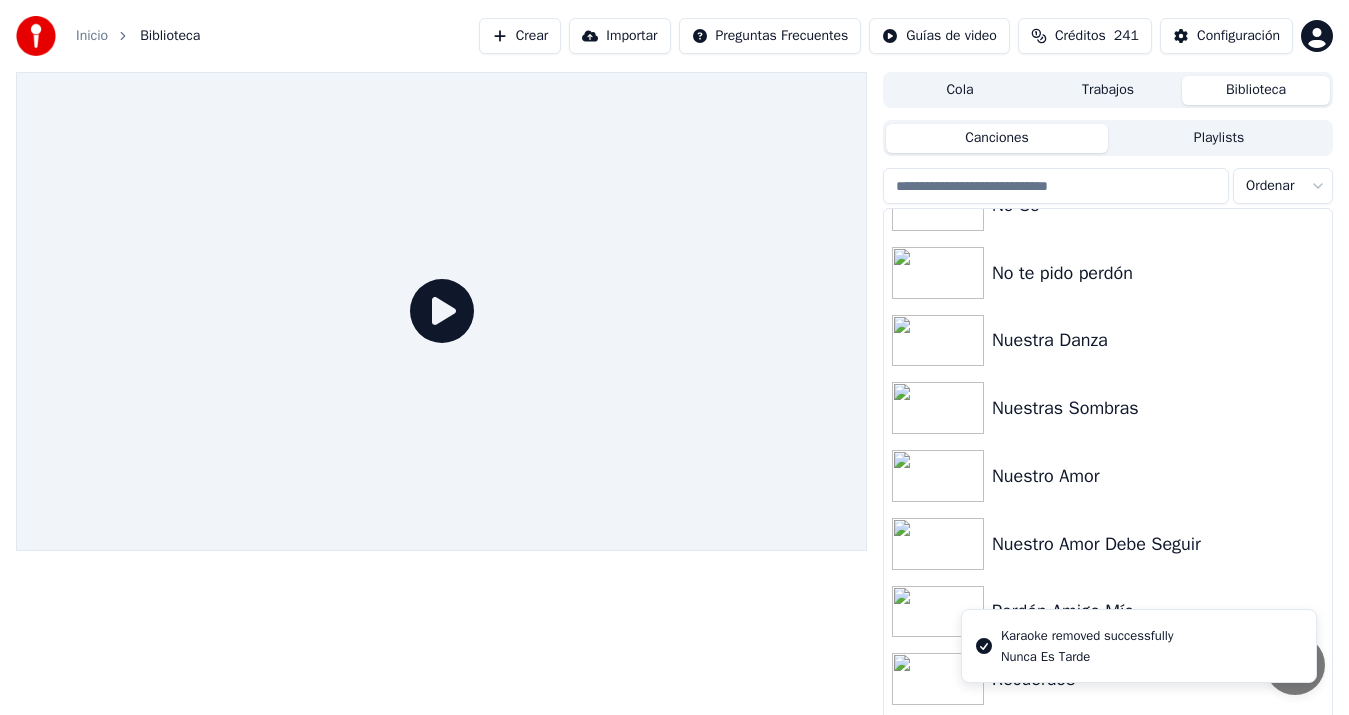 click on "Crear" at bounding box center (520, 36) 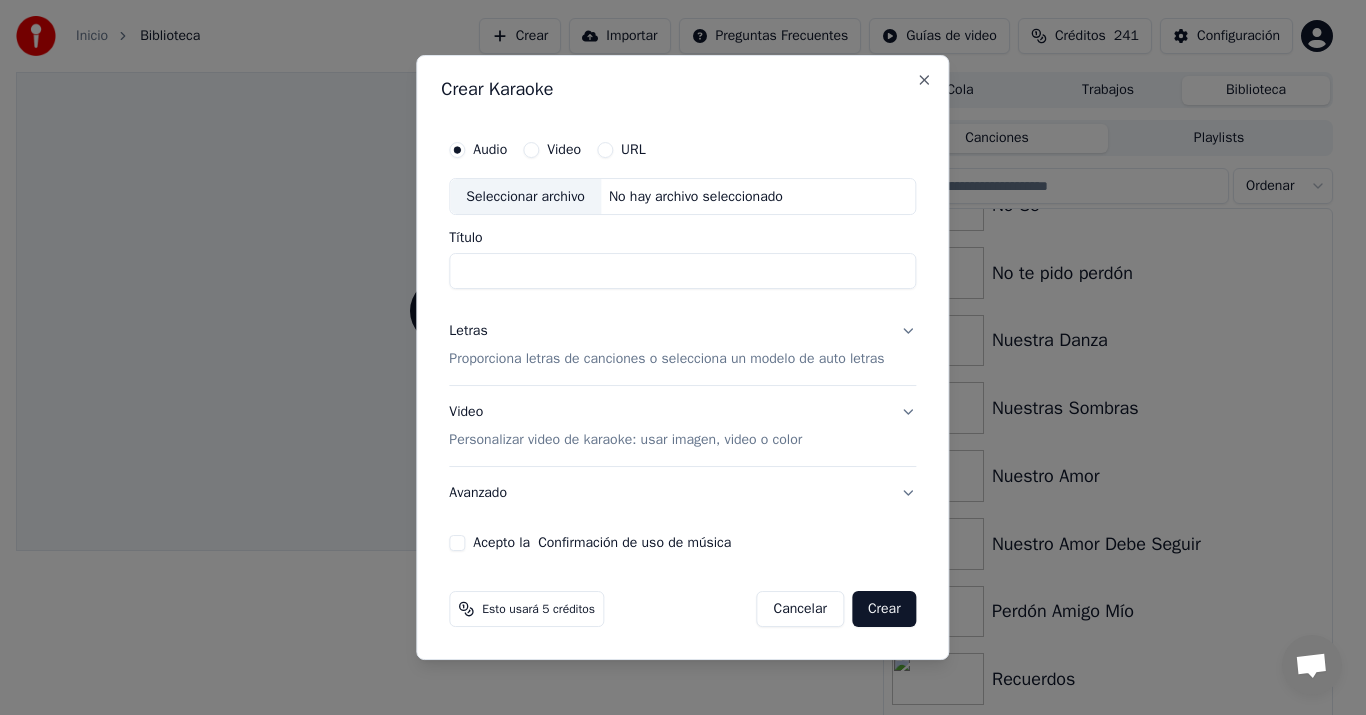 click on "Seleccionar archivo" at bounding box center (525, 197) 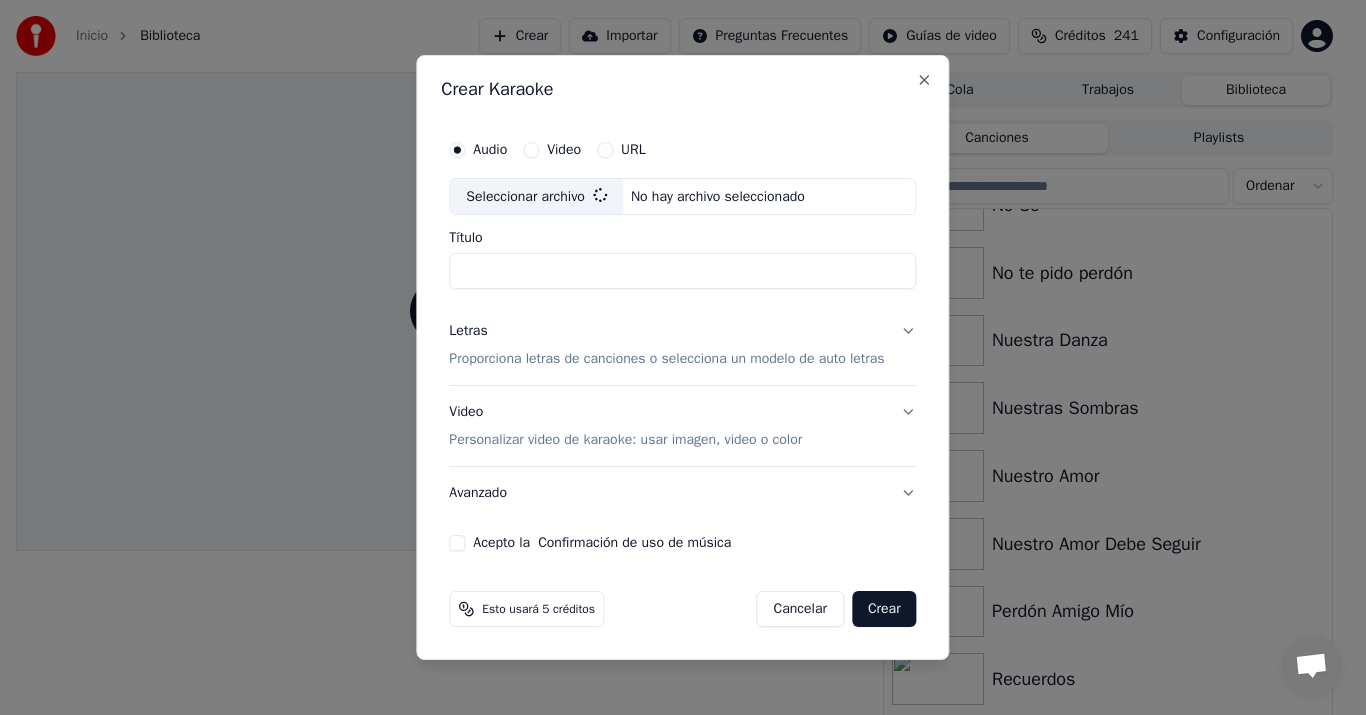 type on "**********" 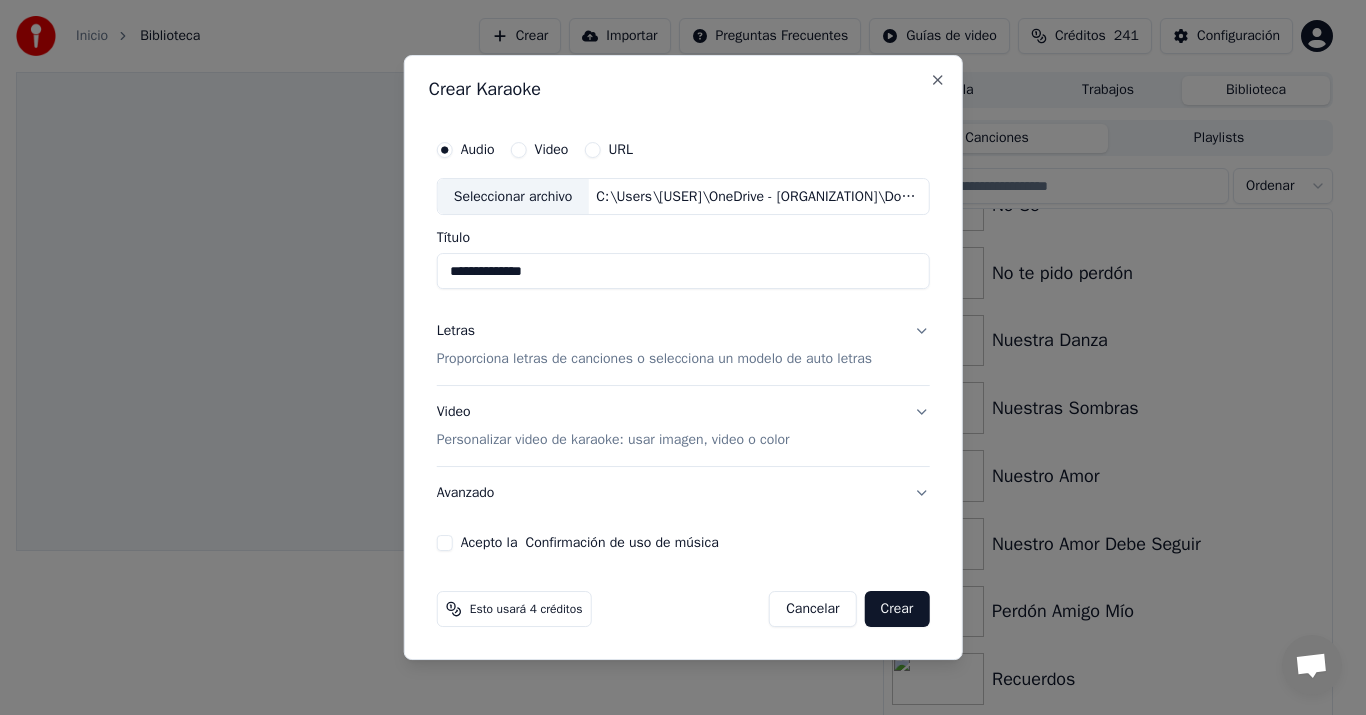 click on "Proporciona letras de canciones o selecciona un modelo de auto letras" at bounding box center (654, 360) 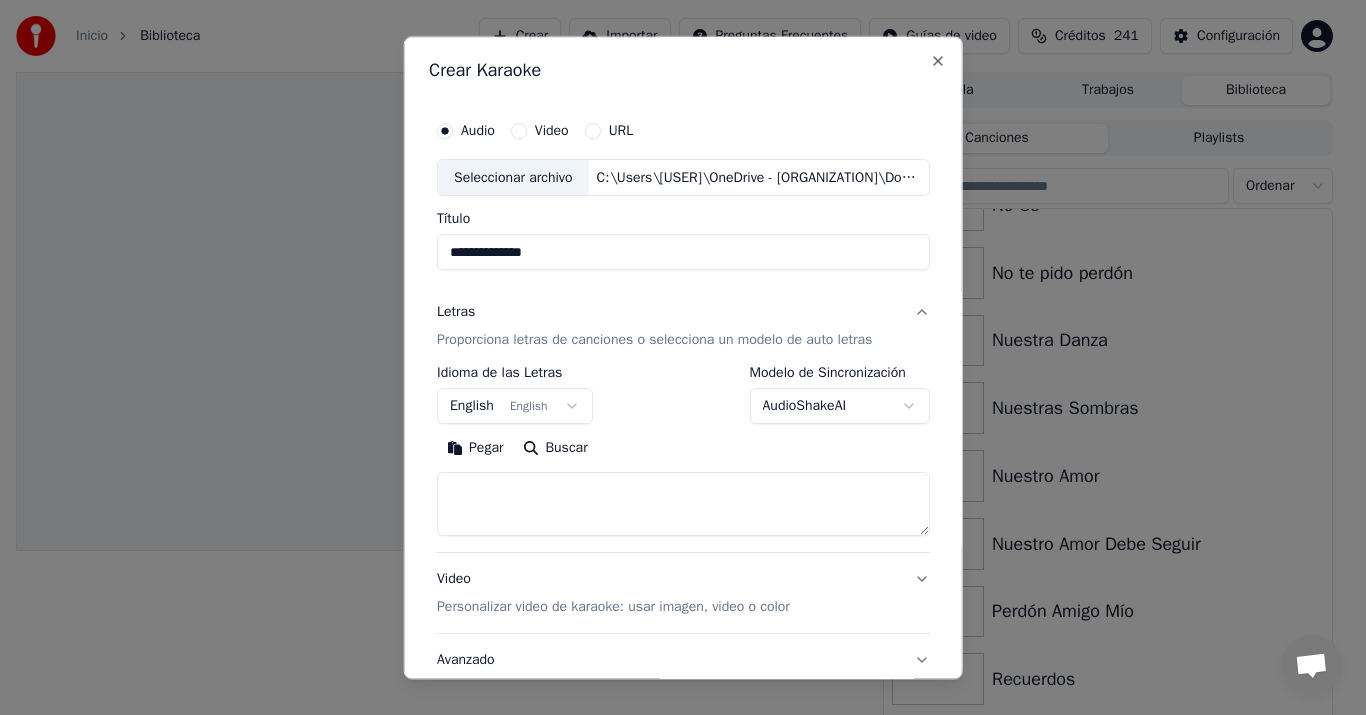 click on "Pegar" at bounding box center (475, 449) 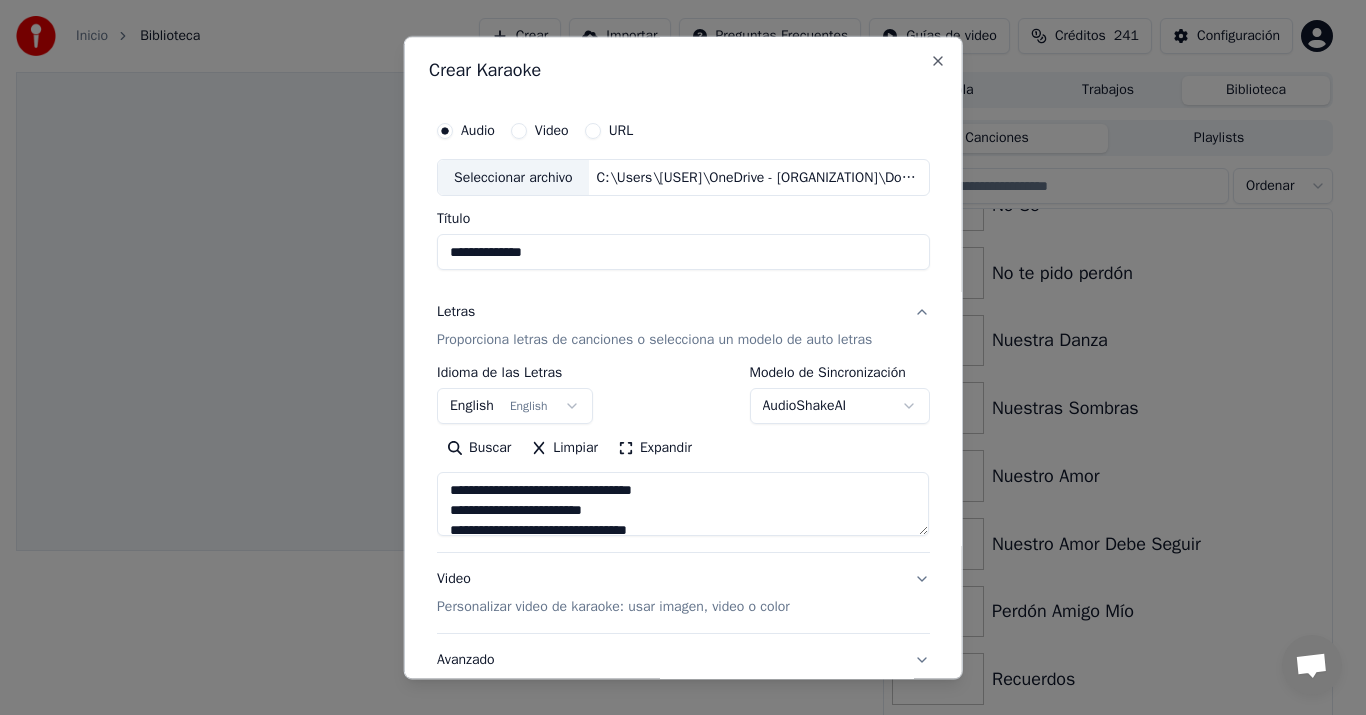 type on "**********" 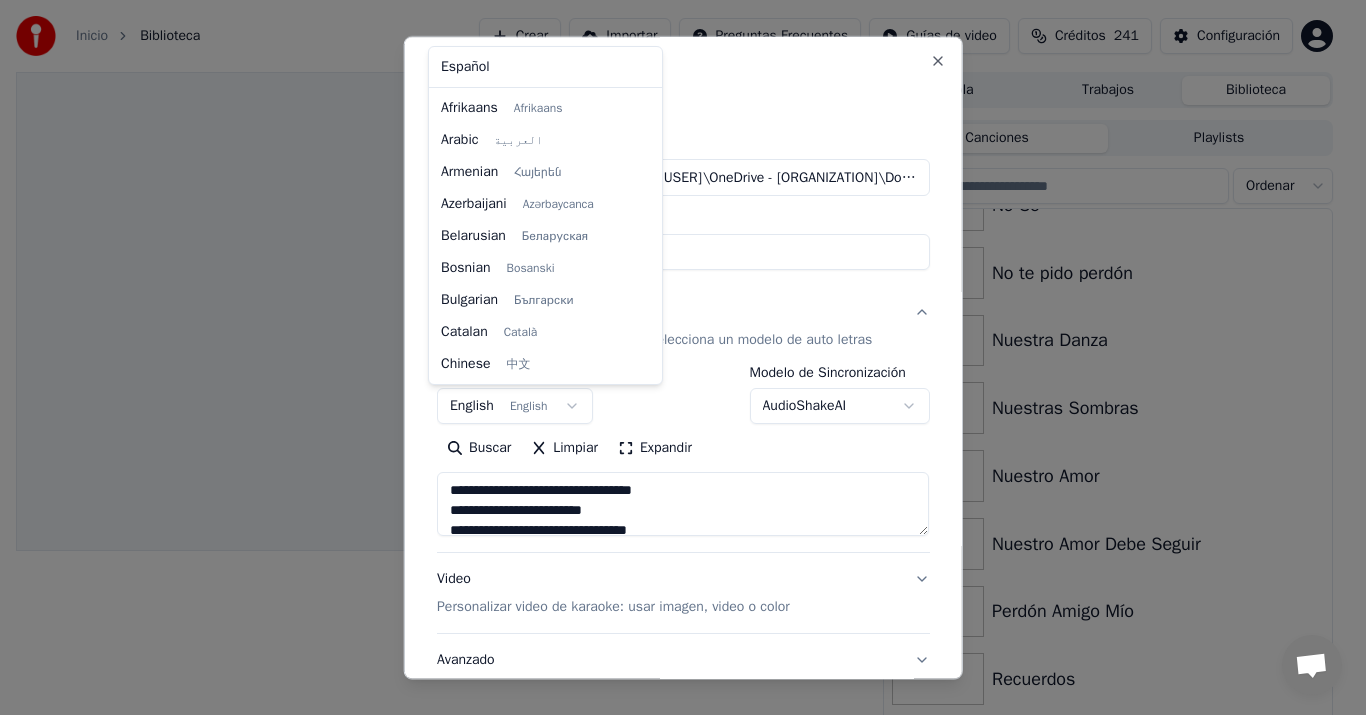 click on "**********" at bounding box center (674, 357) 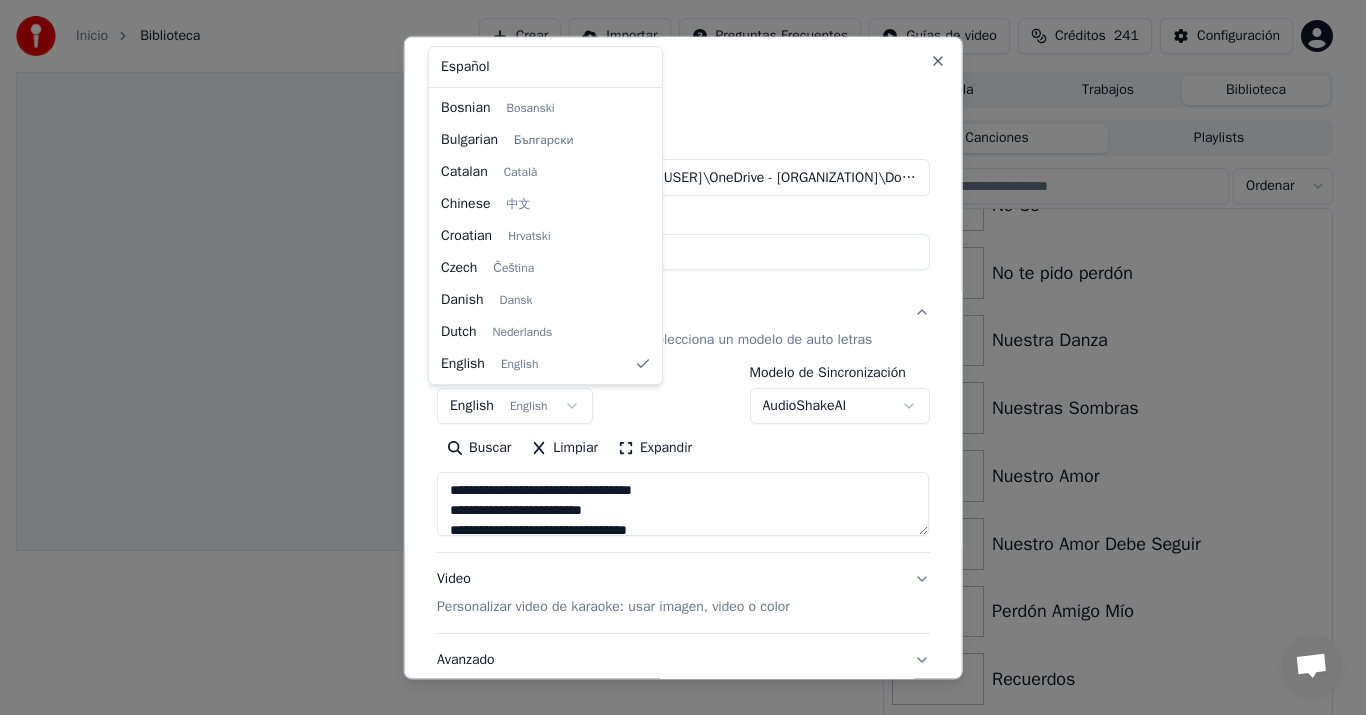 select on "**" 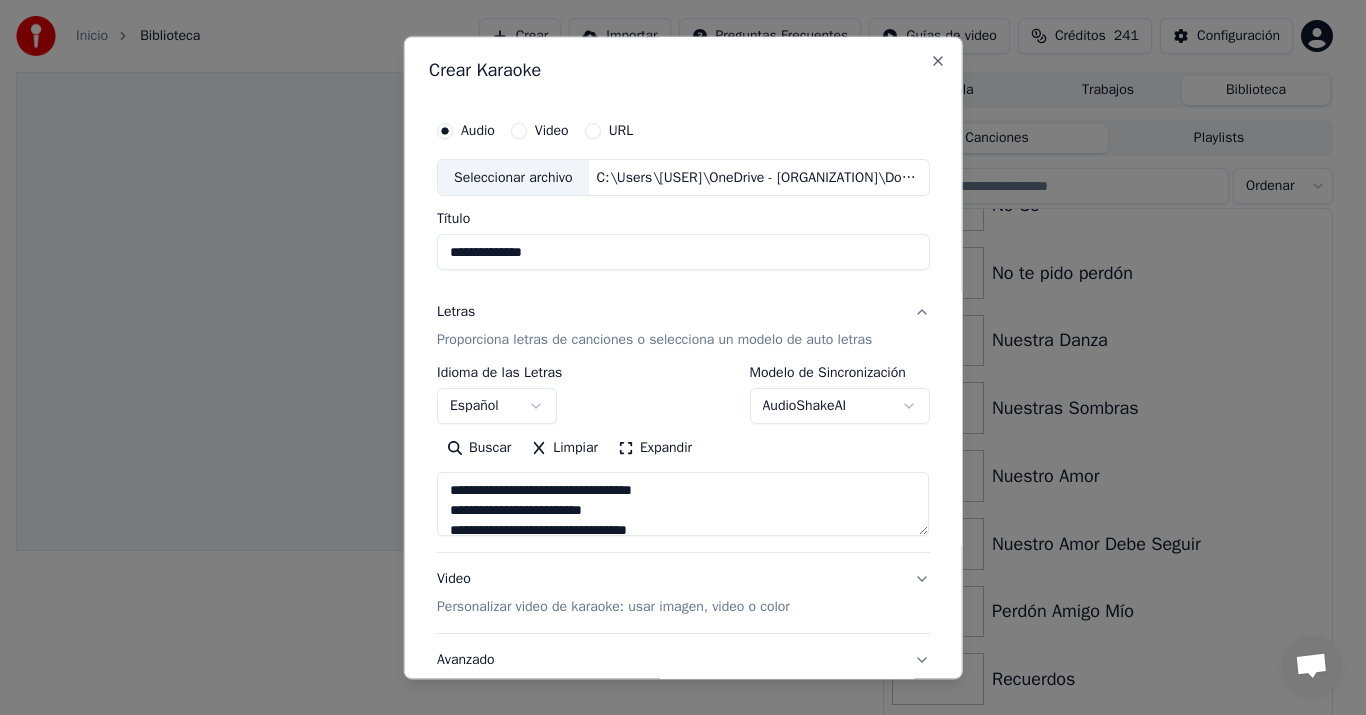 click on "Video Personalizar video de karaoke: usar imagen, video o color" at bounding box center (613, 594) 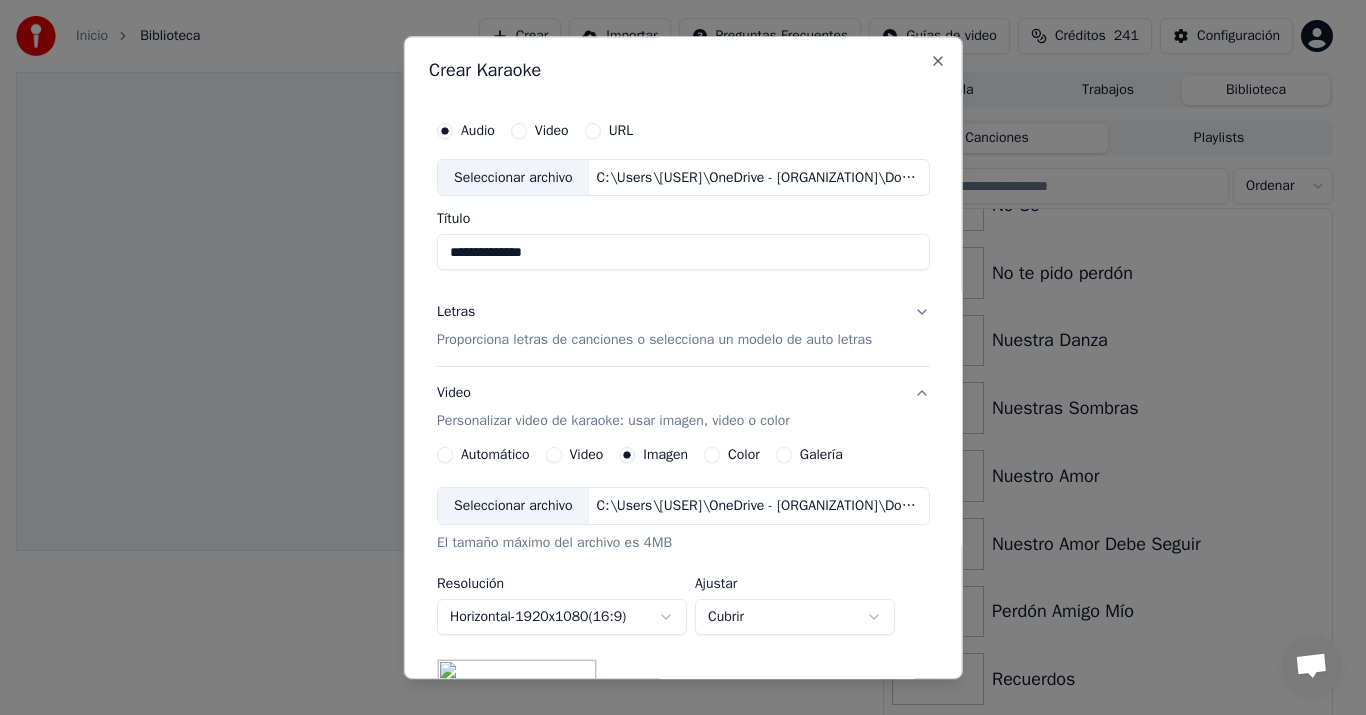 click on "Seleccionar archivo" at bounding box center (513, 507) 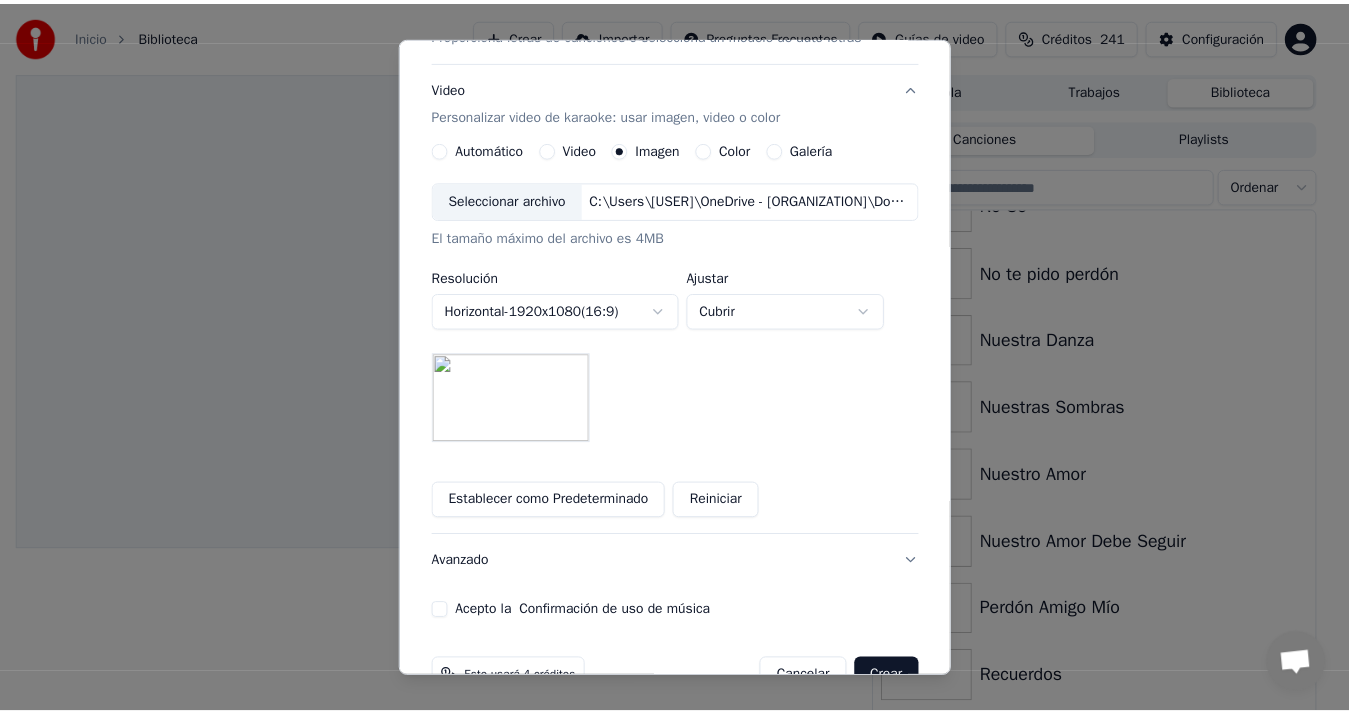 scroll, scrollTop: 356, scrollLeft: 0, axis: vertical 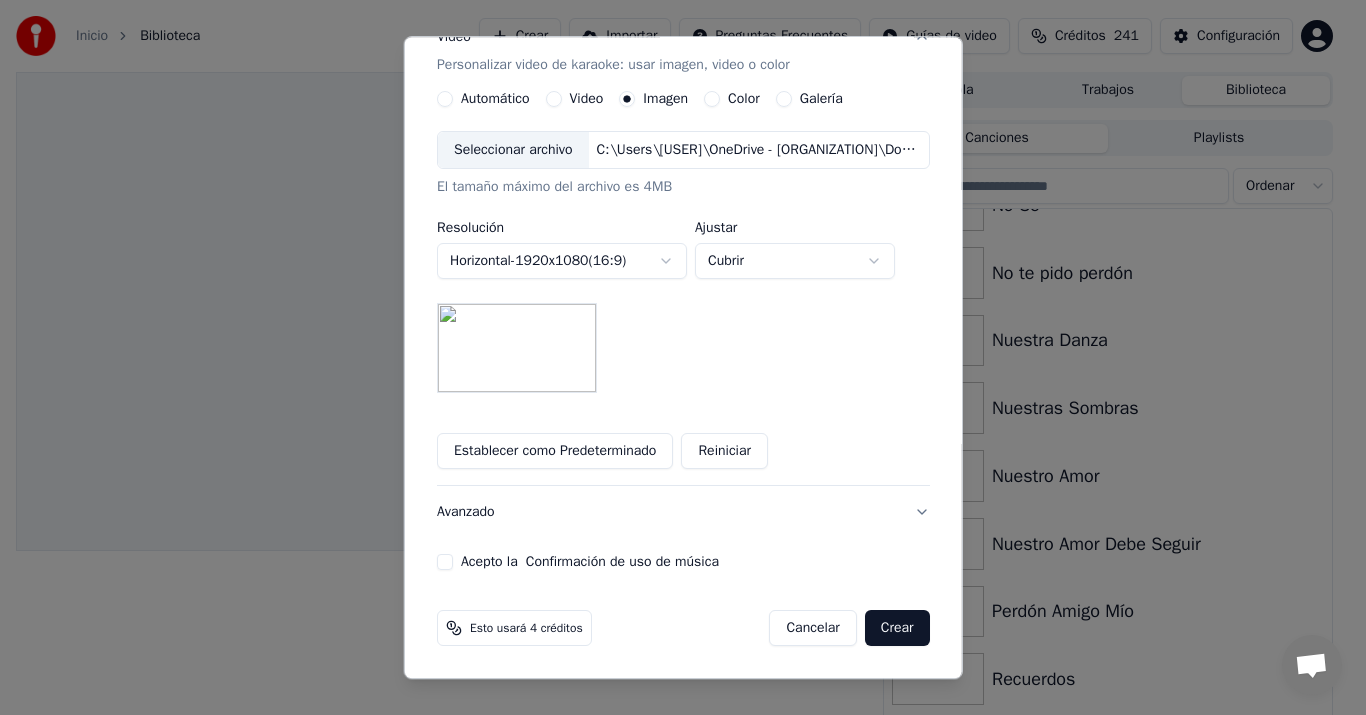 click on "Acepto la   Confirmación de uso de música" at bounding box center (445, 563) 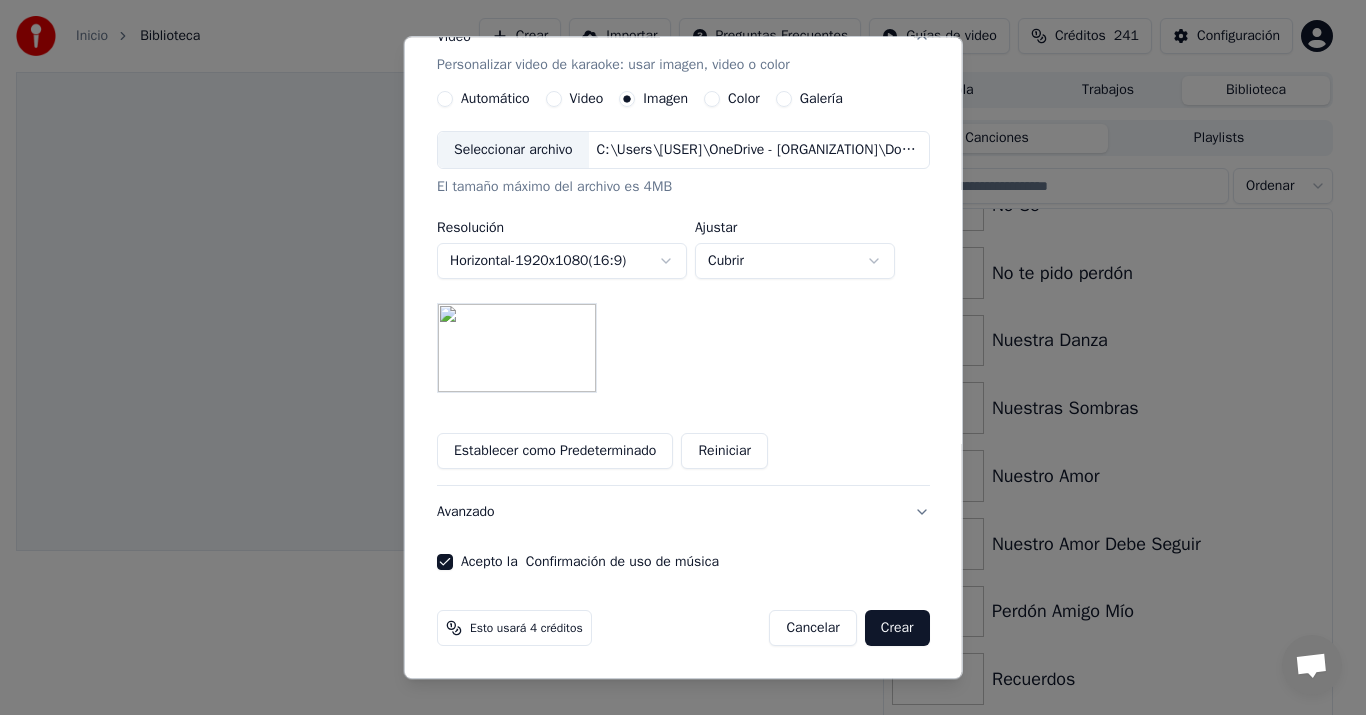 click on "Crear" at bounding box center [897, 629] 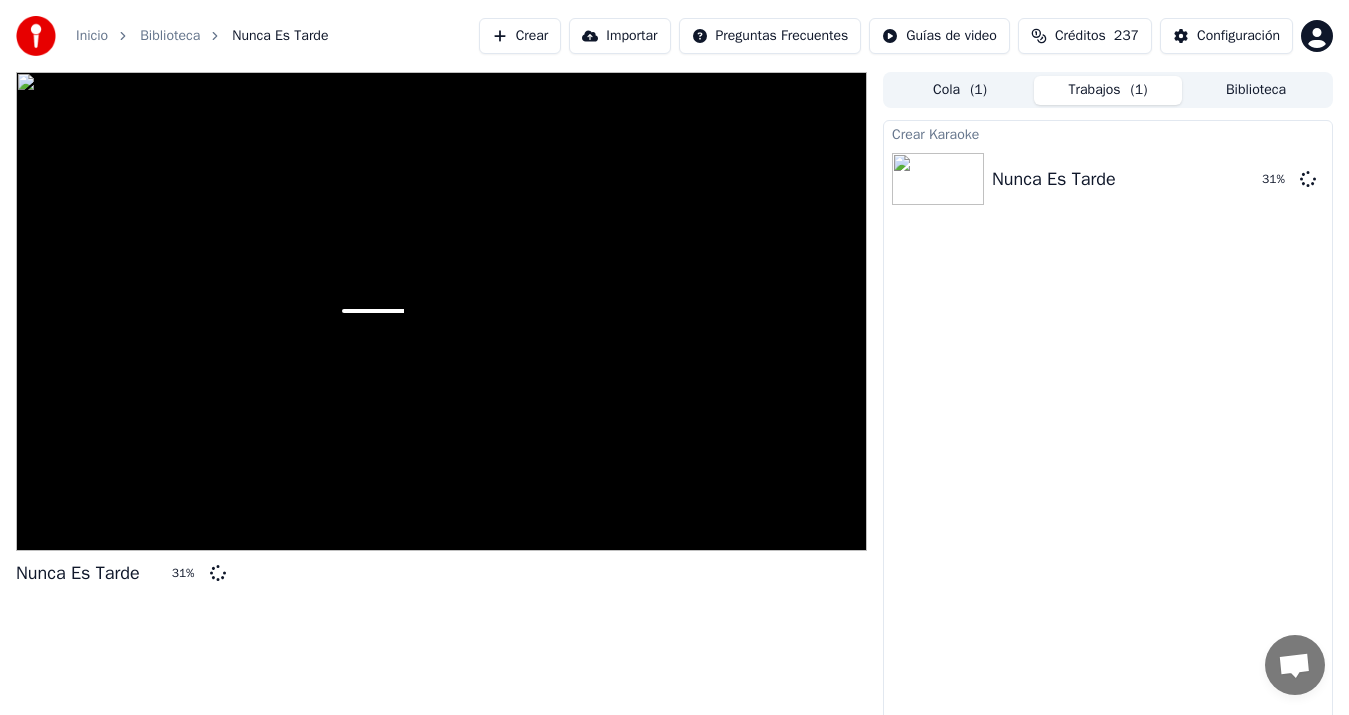 click on "Crear Karaoke Nunca Es Tarde 31 %" at bounding box center [1108, 424] 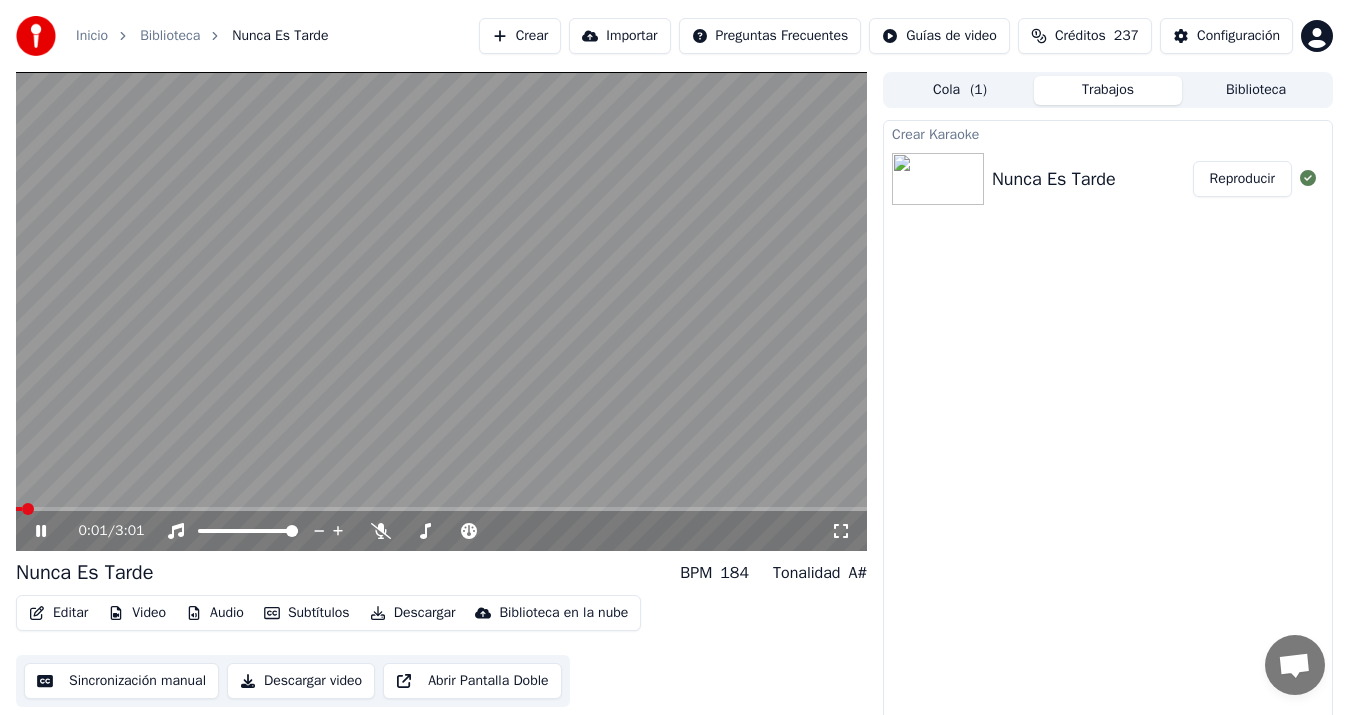 click on "Sincronización manual" at bounding box center (121, 681) 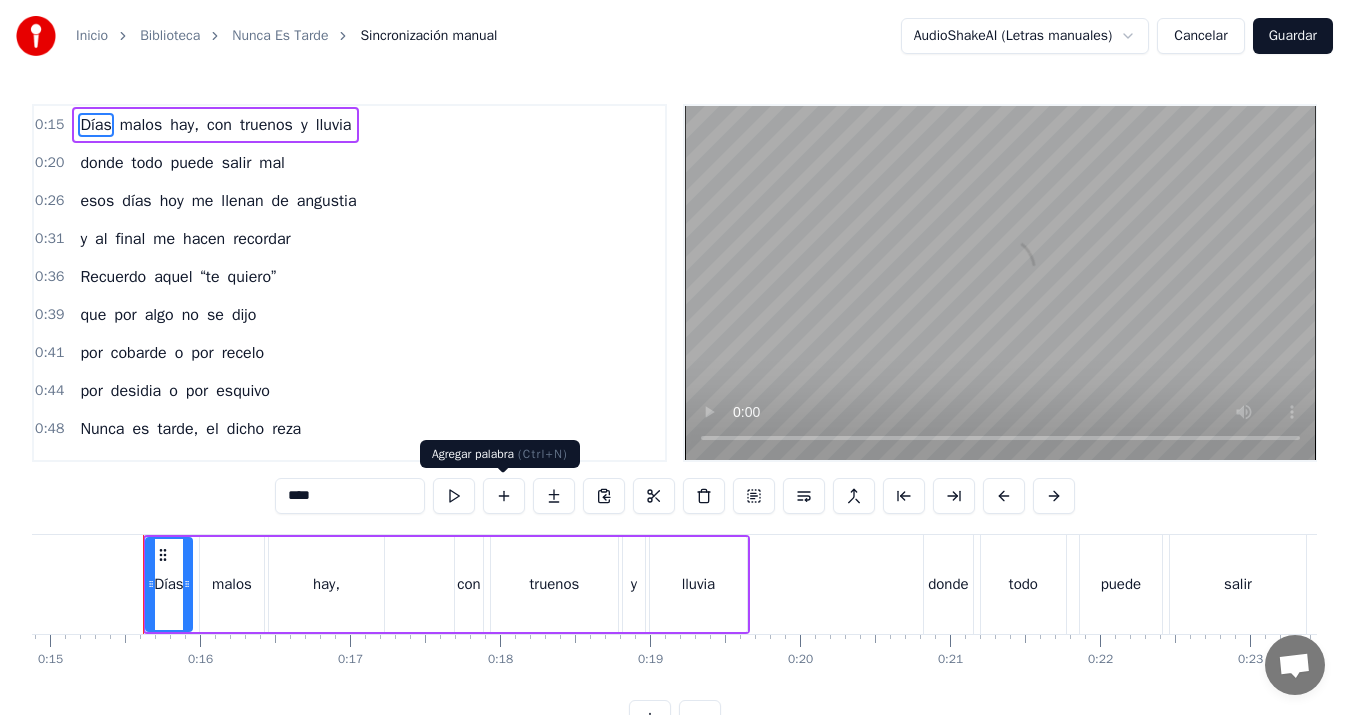 scroll, scrollTop: 0, scrollLeft: 2242, axis: horizontal 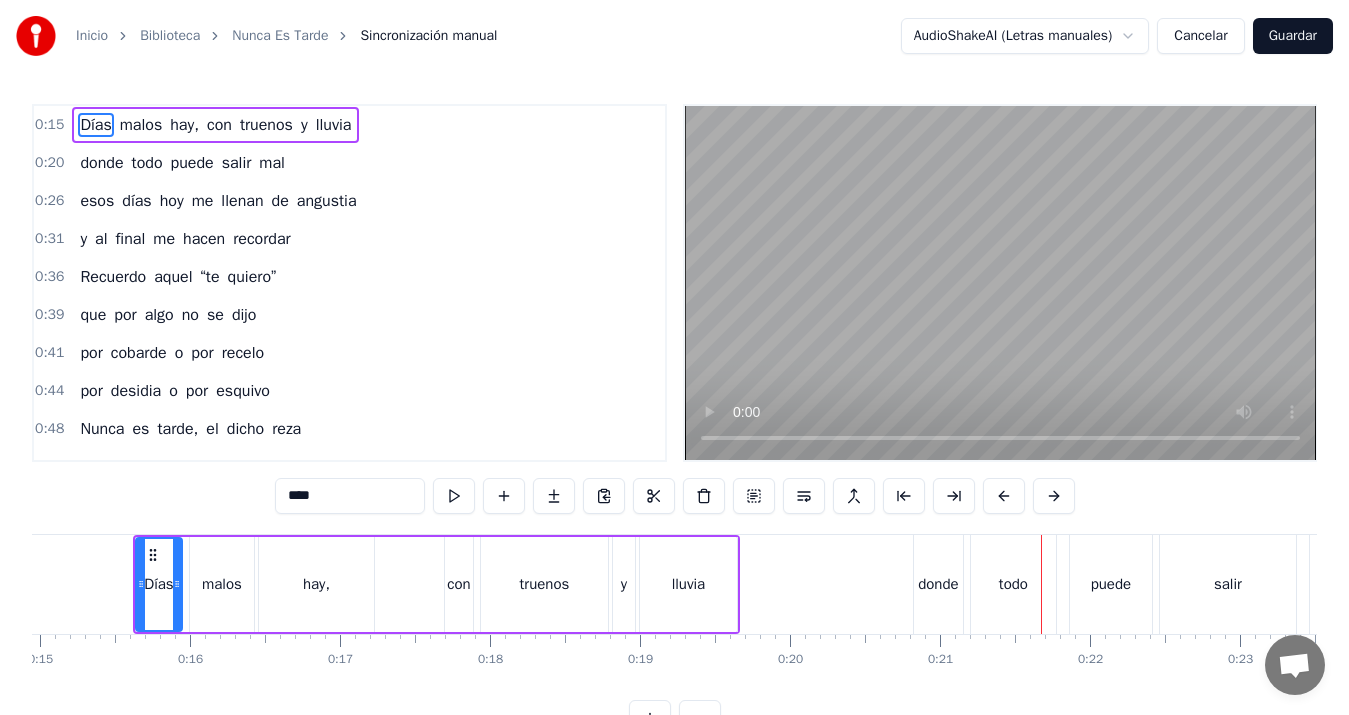 click on "hay," at bounding box center (316, 584) 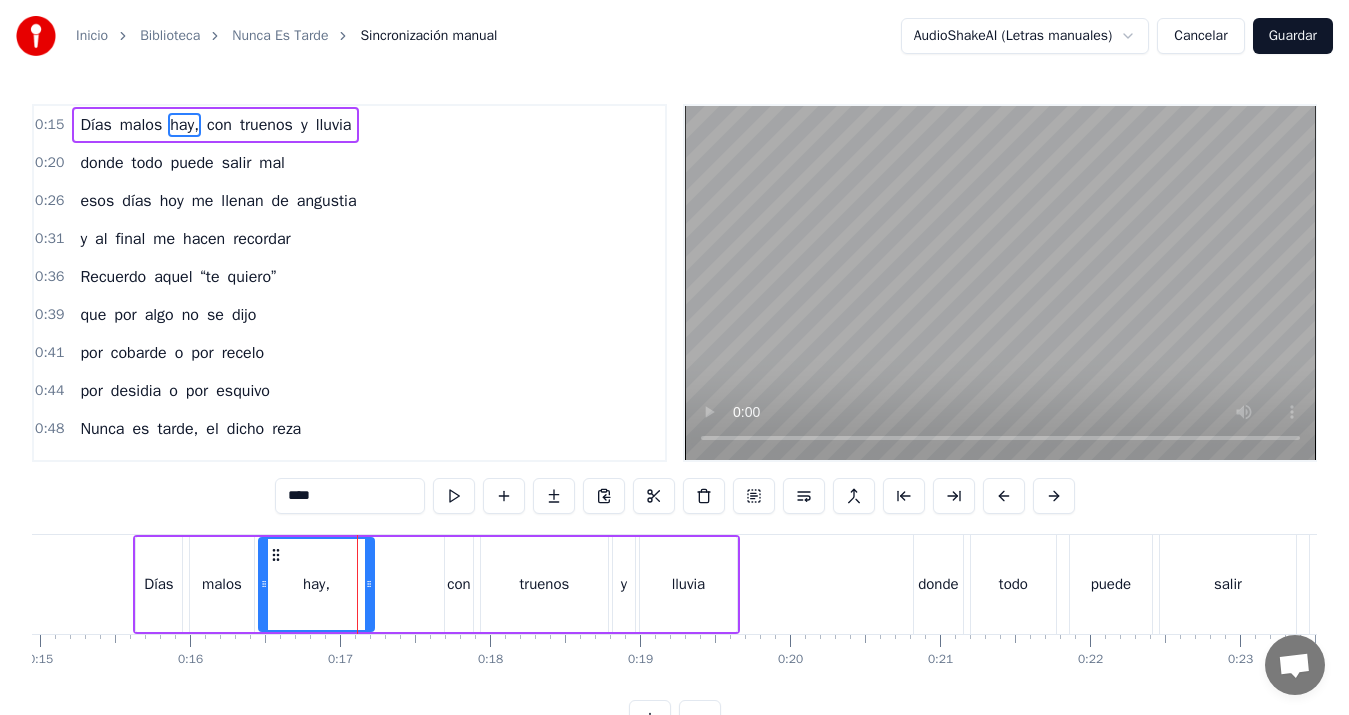 click on "con" at bounding box center [458, 584] 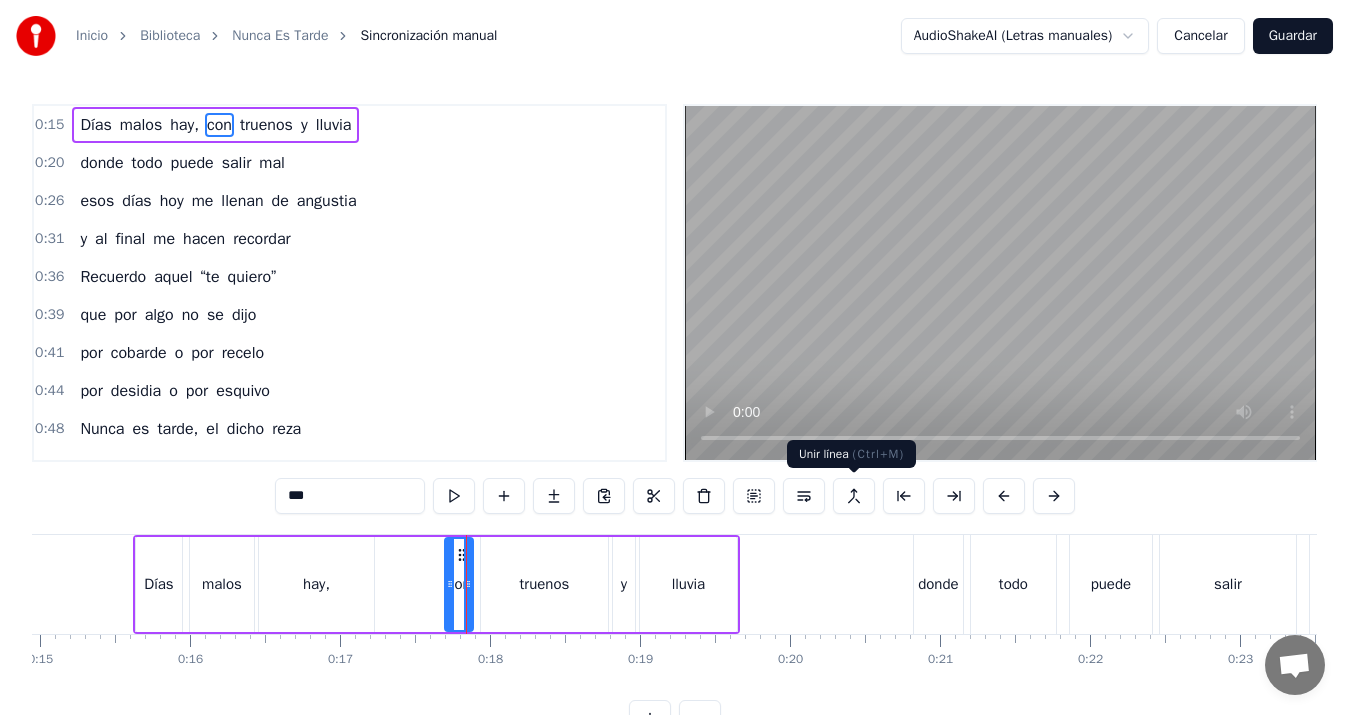 click at bounding box center [854, 496] 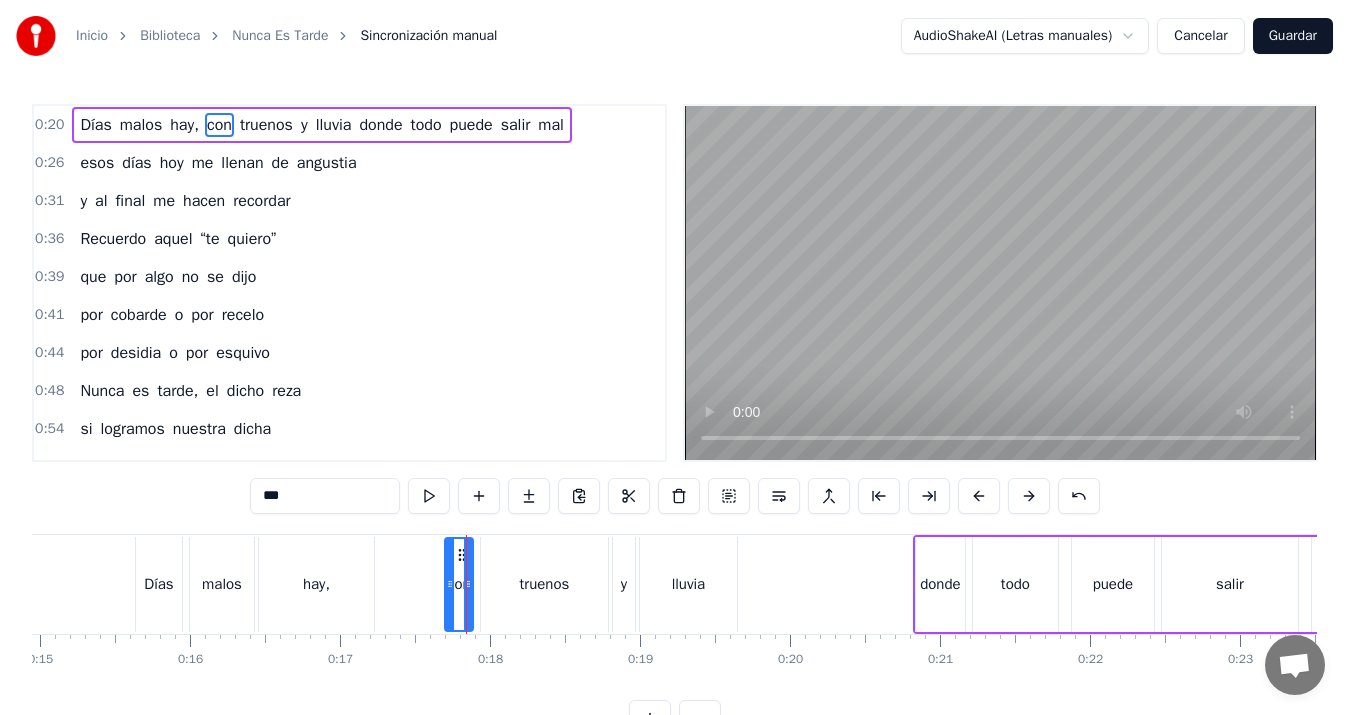 click on "Días" at bounding box center (159, 584) 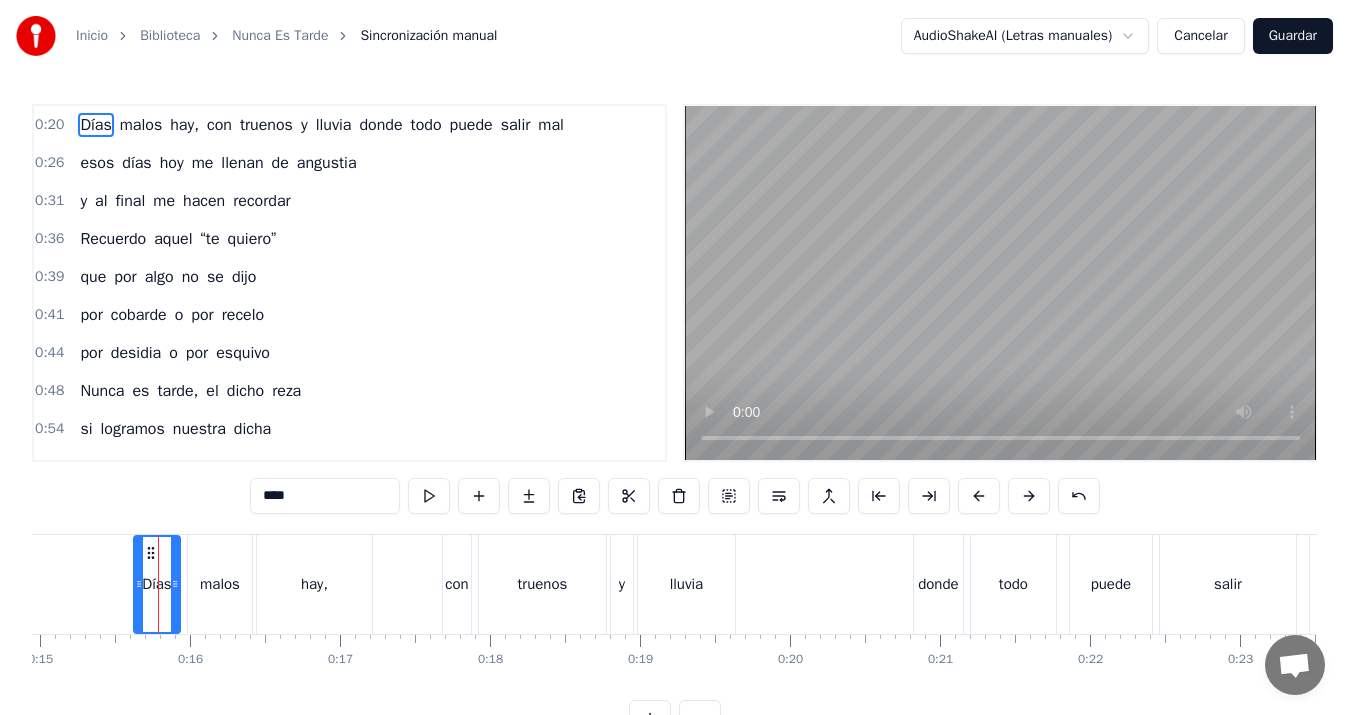 click on "con" at bounding box center (456, 584) 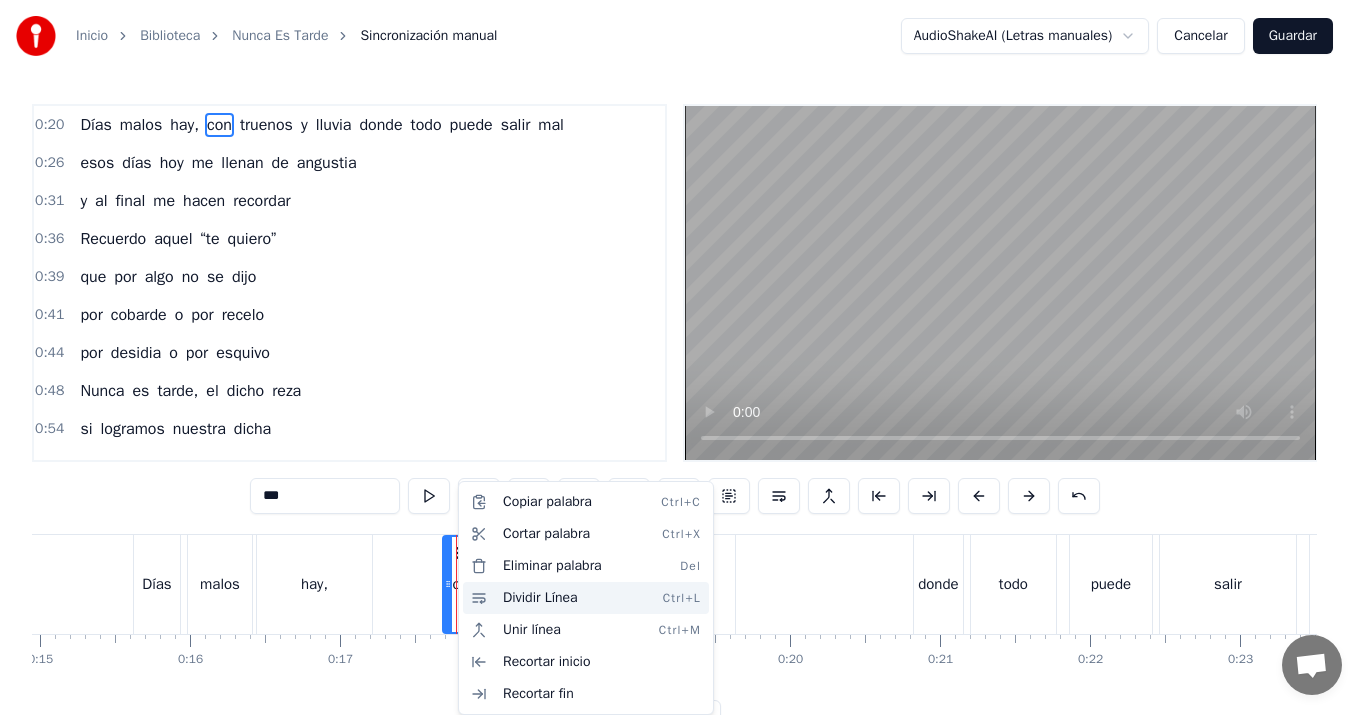 click on "Dividir Línea Ctrl+L" at bounding box center [586, 598] 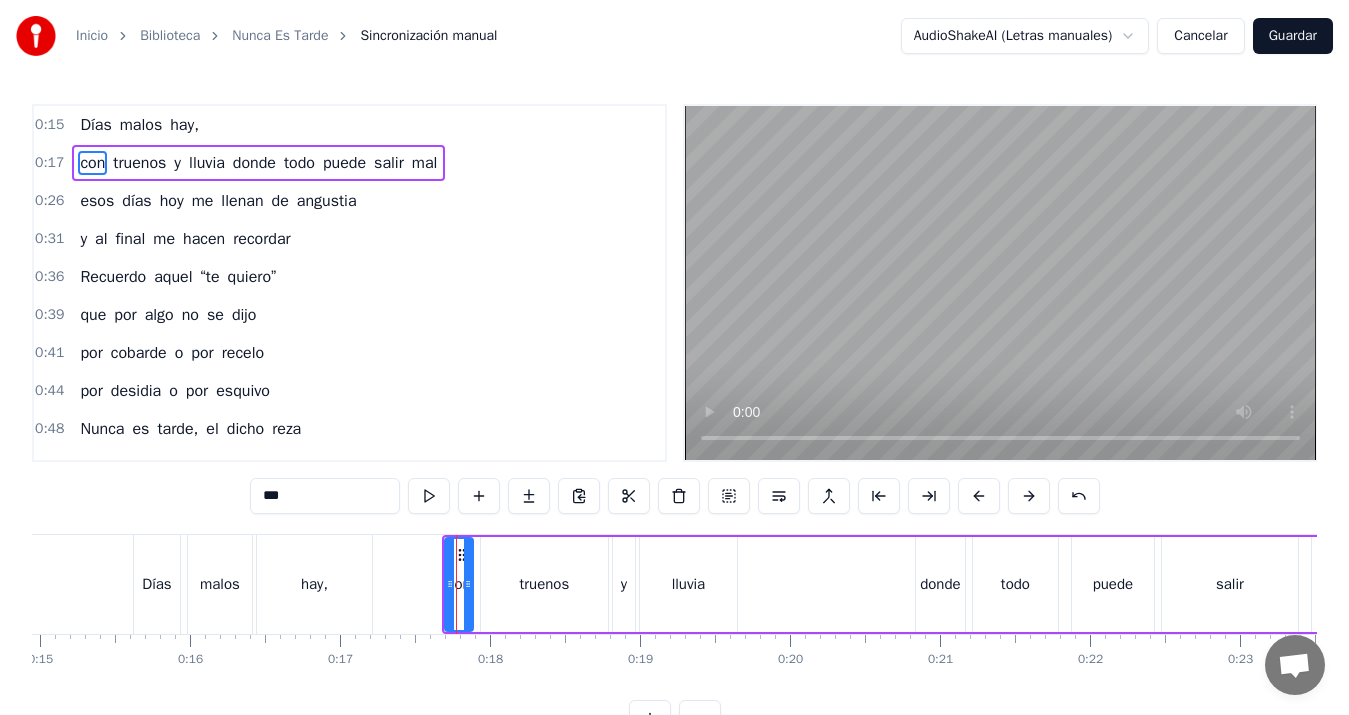 click on "hay," at bounding box center [314, 584] 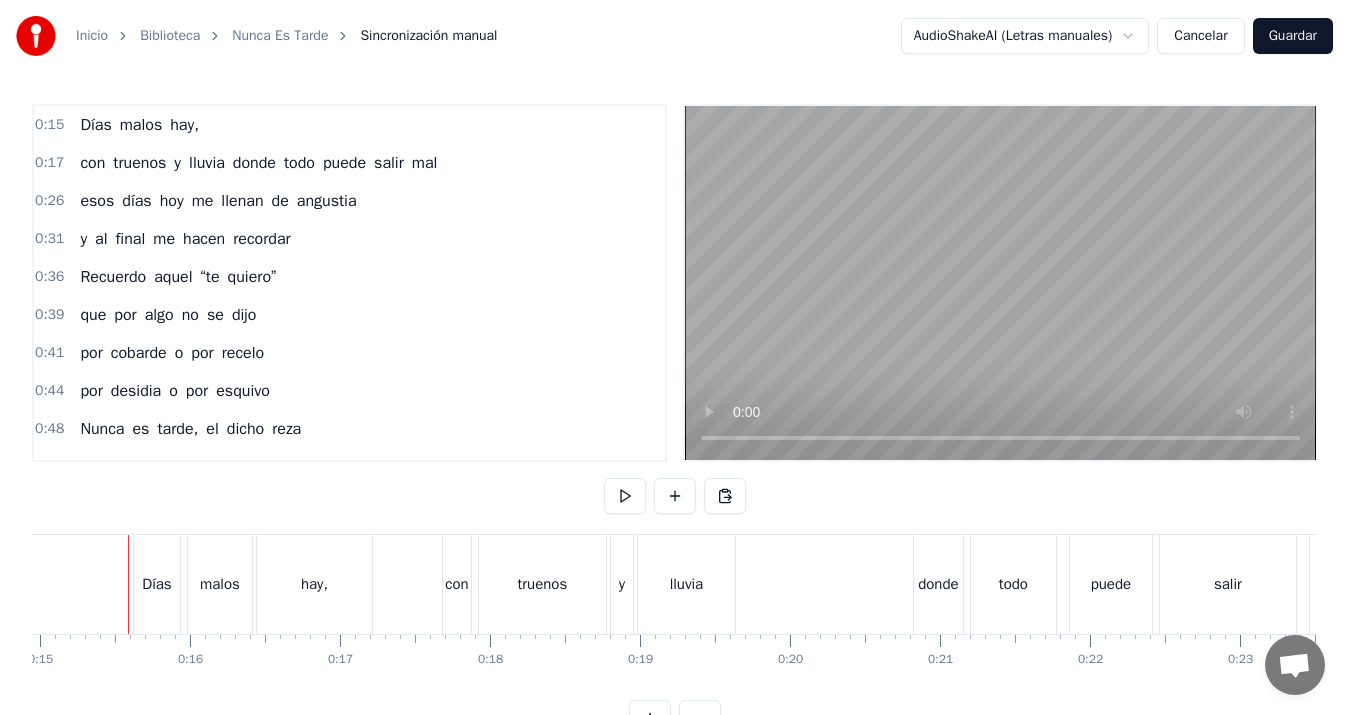 scroll, scrollTop: 0, scrollLeft: 2238, axis: horizontal 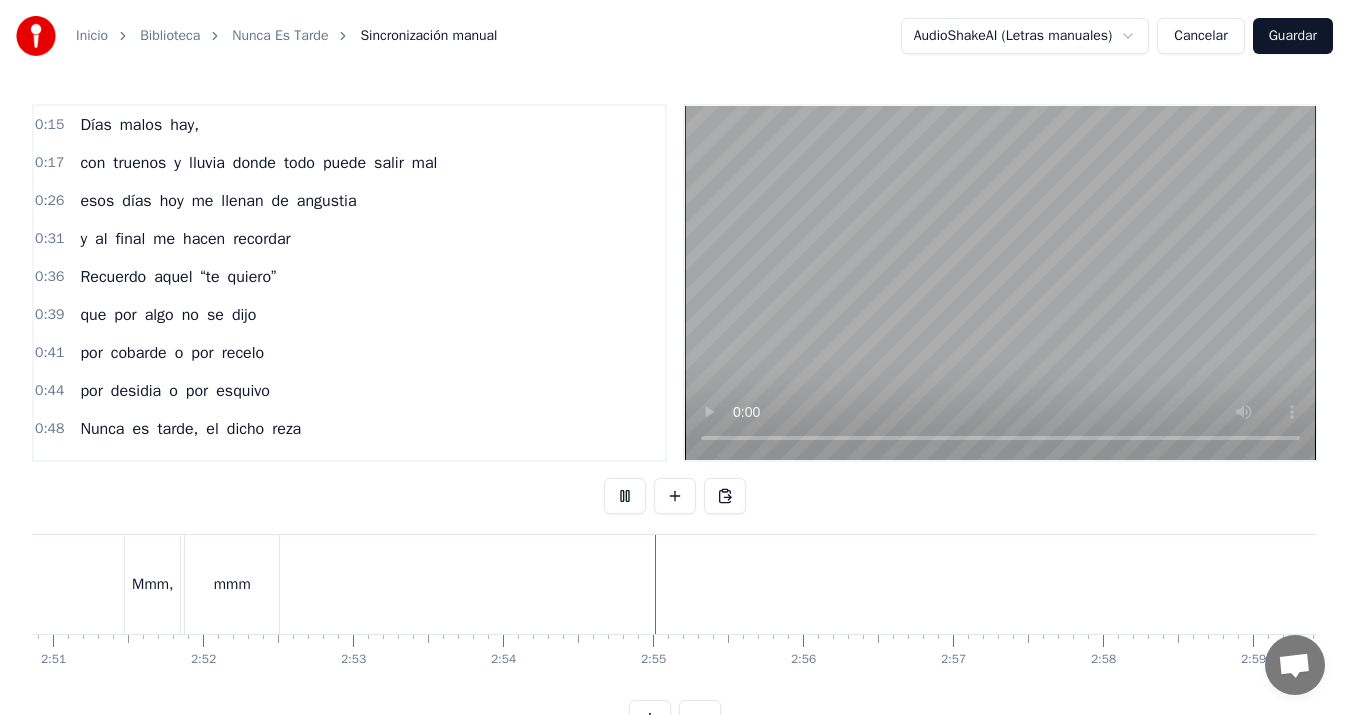 click on "Guardar" at bounding box center (1293, 36) 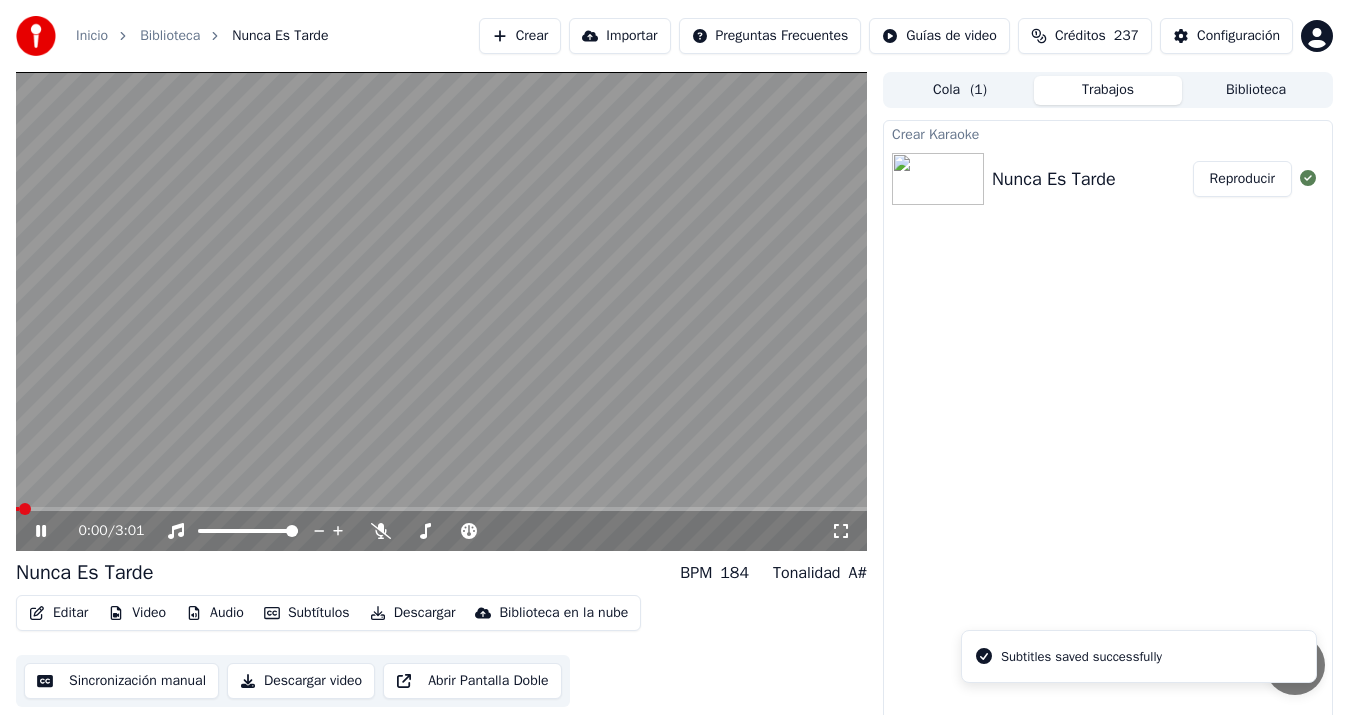 click on "Descargar video" at bounding box center (301, 681) 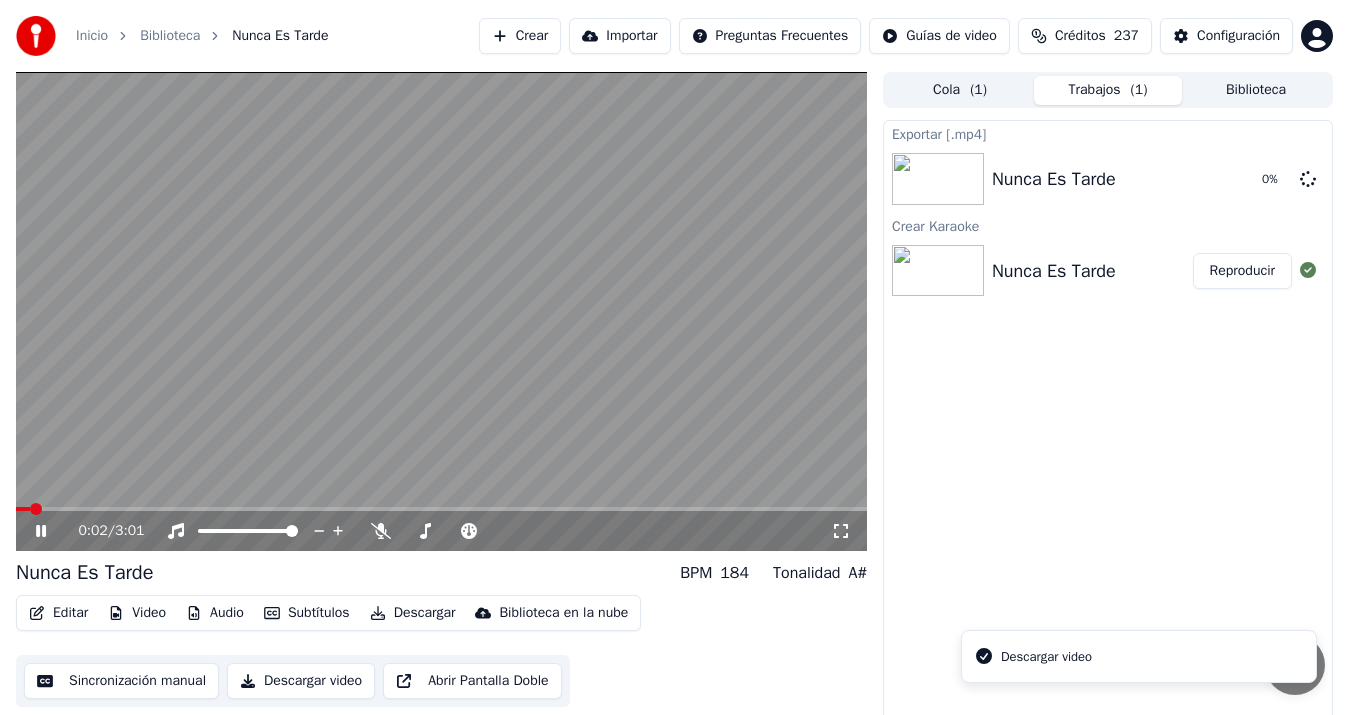 click 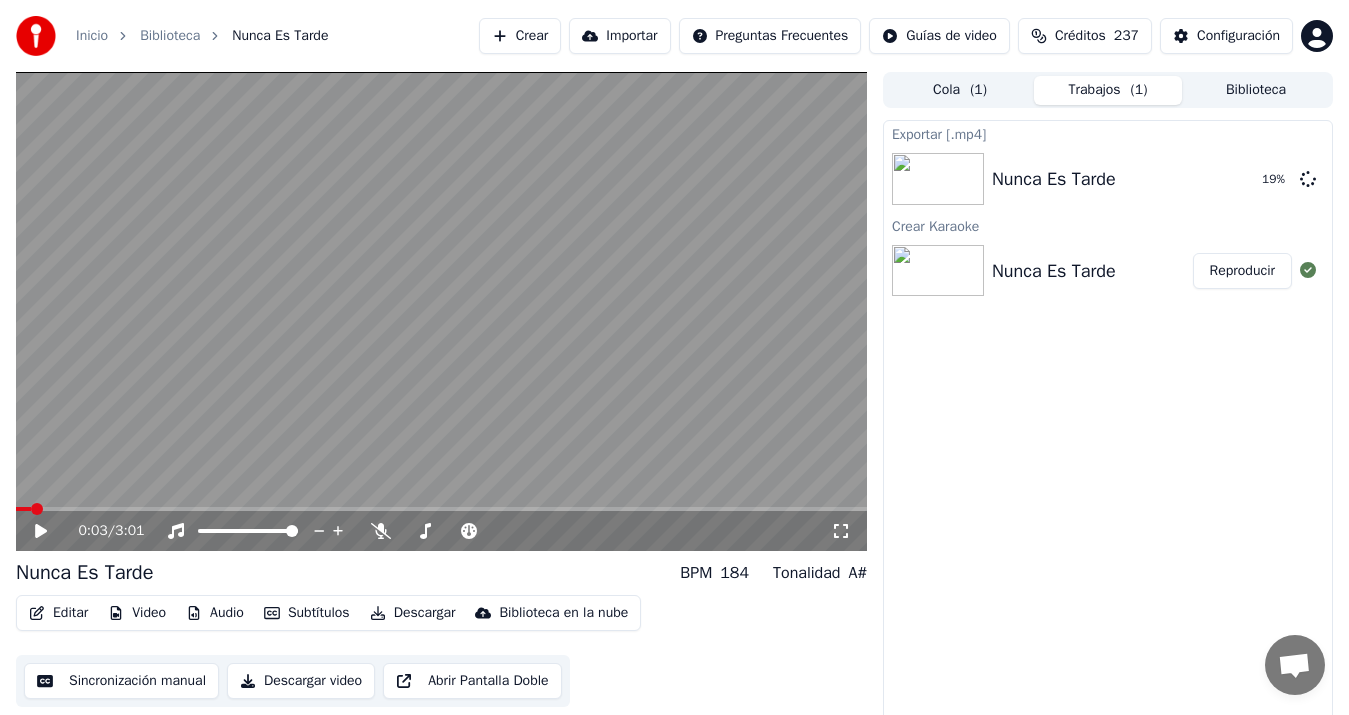 click on "Exportar [.mp4] Nunca Es Tarde 19 % Crear Karaoke Nunca Es Tarde Reproducir" at bounding box center [1108, 424] 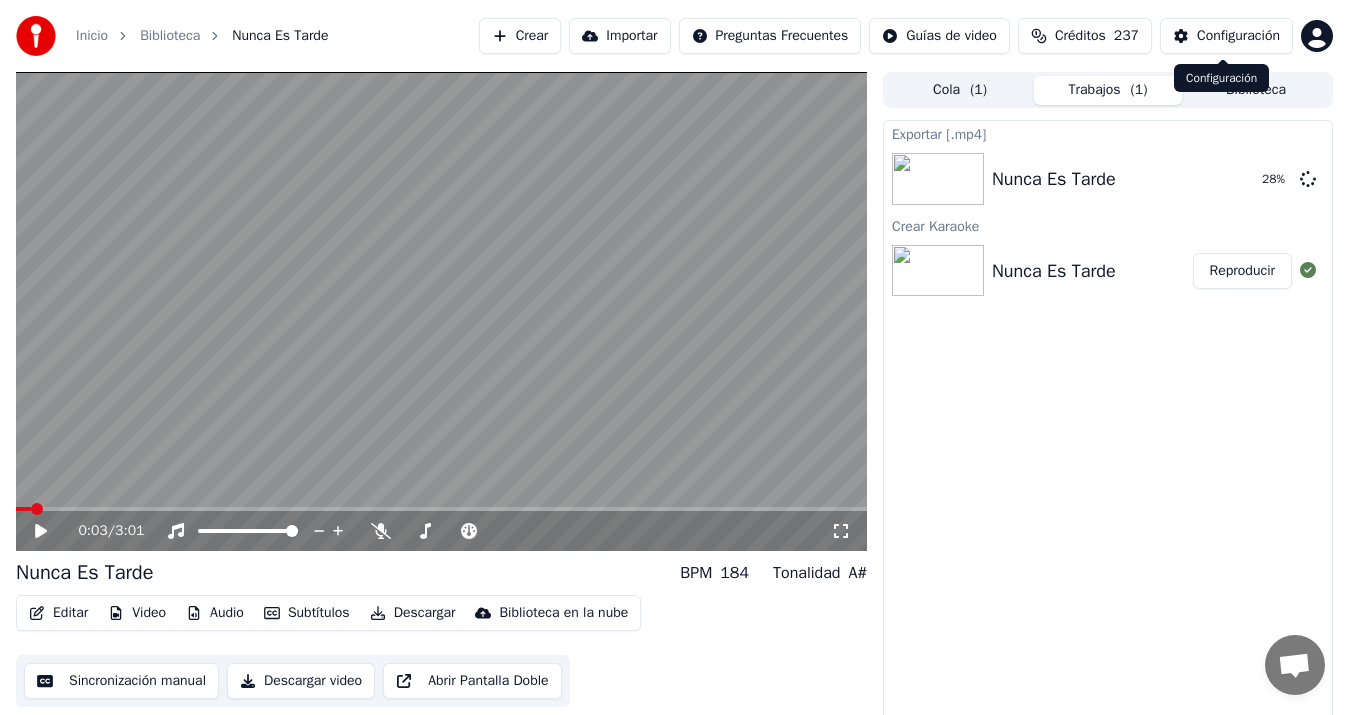 click on "Configuración" at bounding box center [1238, 36] 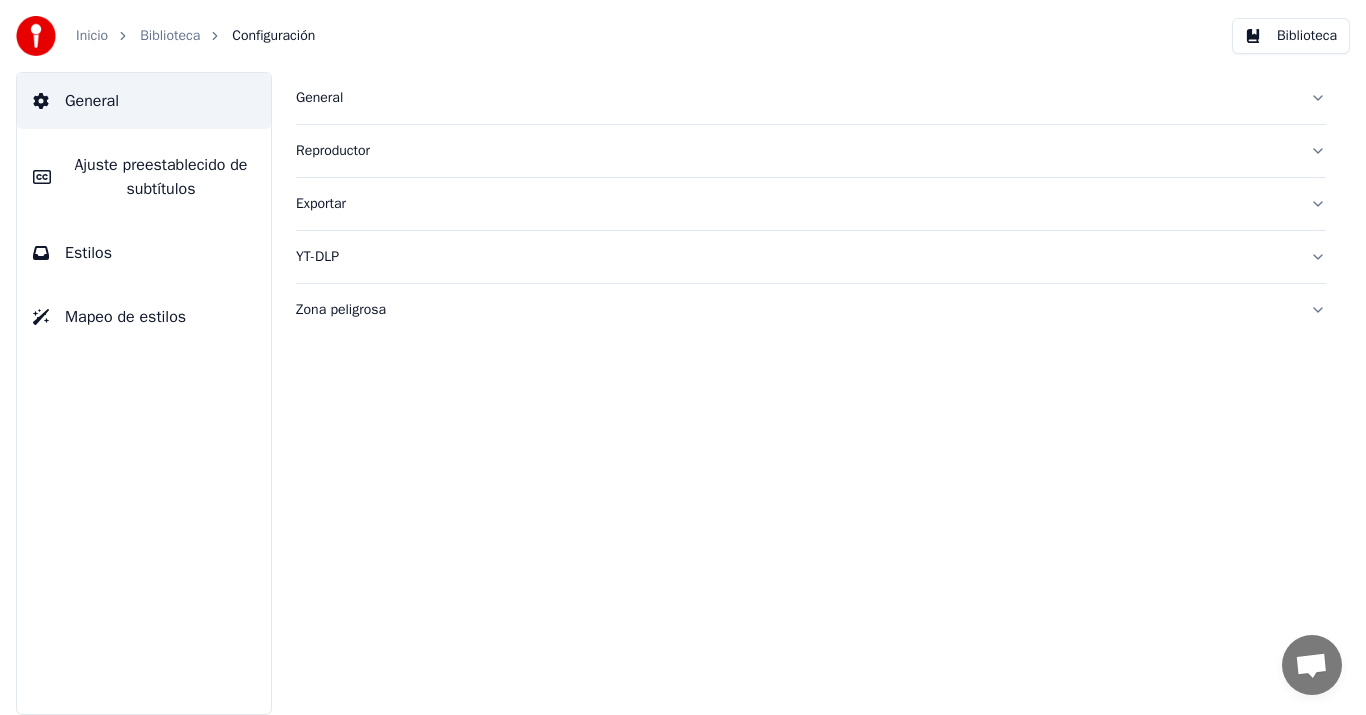 click on "General" at bounding box center [795, 98] 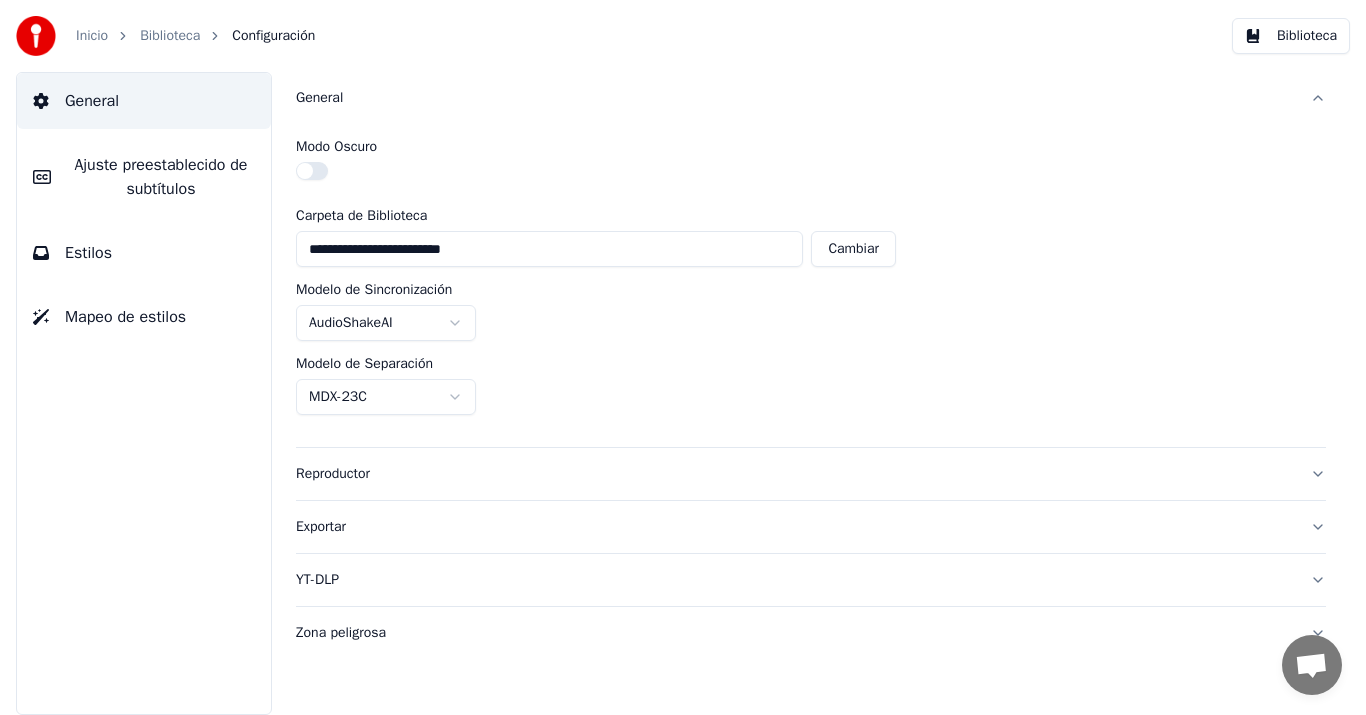 click on "Exportar" at bounding box center (795, 527) 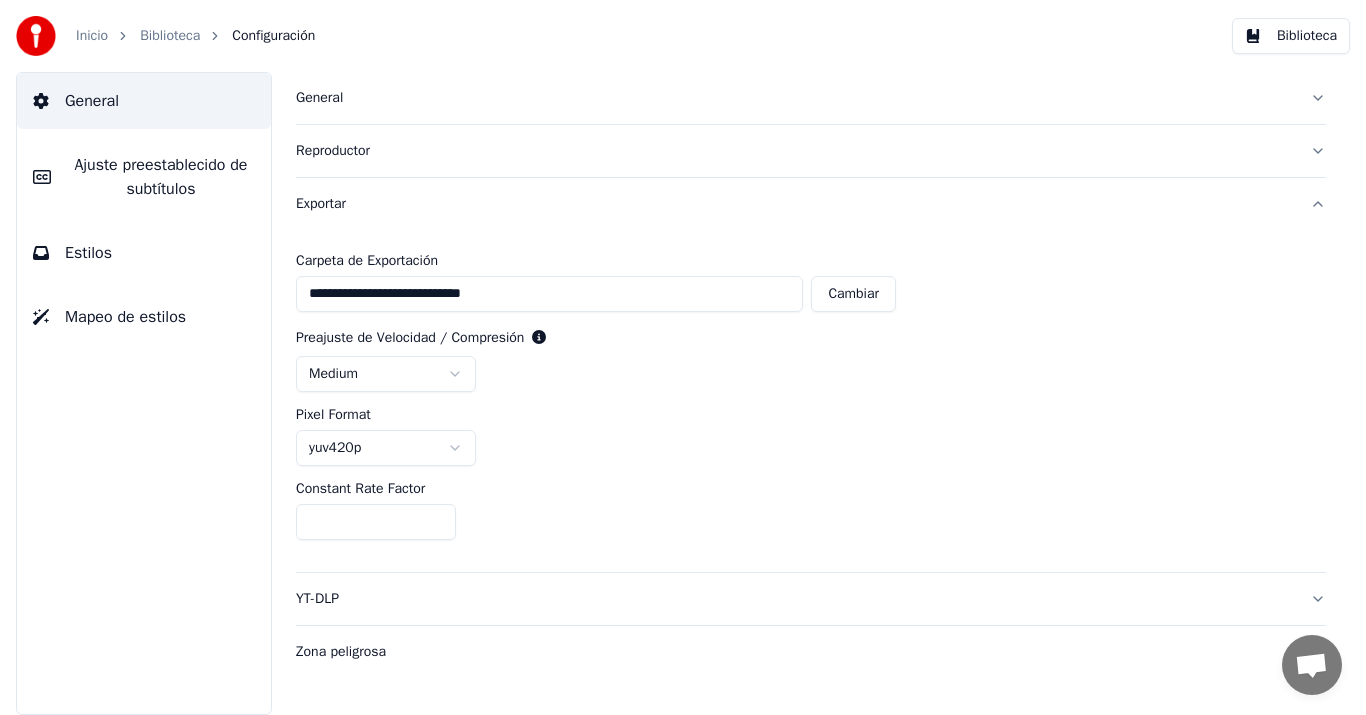 click on "Ajuste preestablecido de subtítulos" at bounding box center (161, 177) 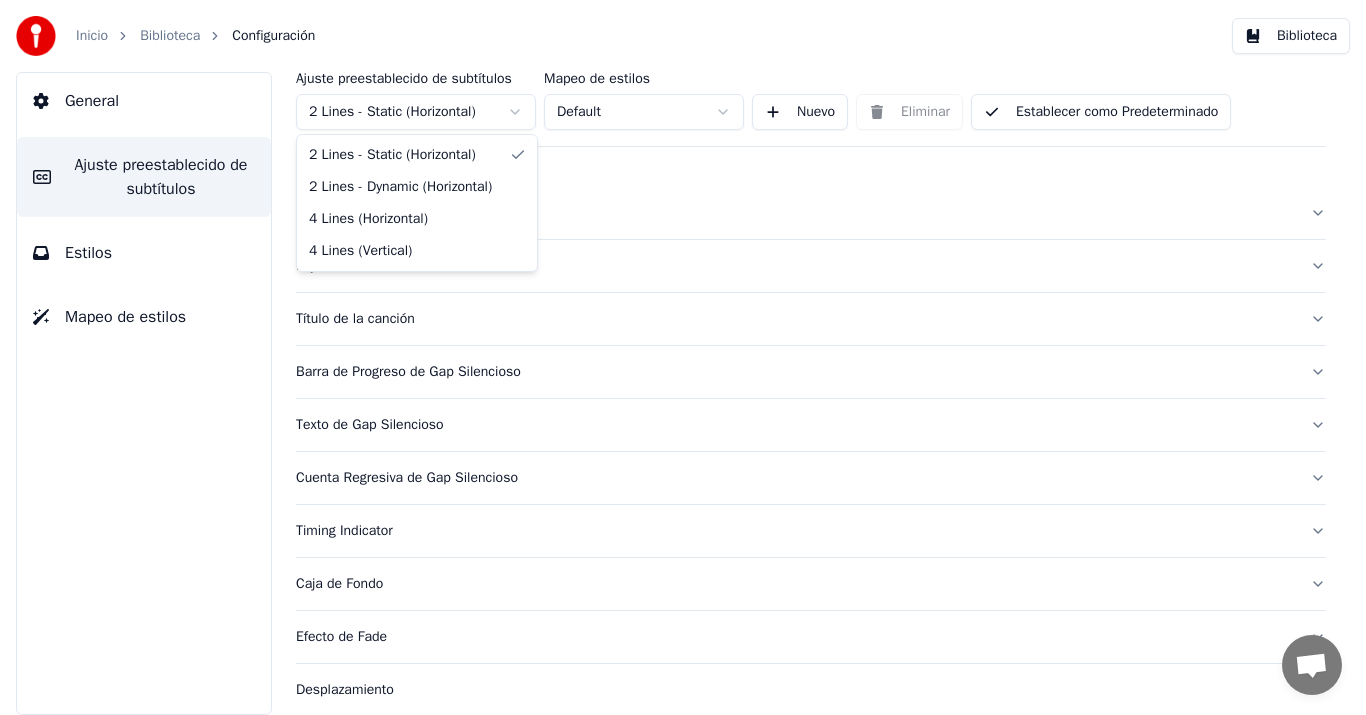 click on "Inicio Biblioteca Configuración Biblioteca General Ajuste preestablecido de subtítulos Estilos Mapeo de estilos Ajuste preestablecido de subtítulos 2 Lines - Static (Horizontal) Mapeo de estilos Default Nuevo Eliminar Establecer como Predeterminado General Layout Título de la canción Barra de Progreso de Gap Silencioso Texto de Gap Silencioso Cuenta Regresiva de Gap Silencioso Timing Indicator Caja de Fondo Efecto de Fade Desplazamiento Máximo de caracteres por línea Dividir Línea Automáticamente Advanced Settings Conversación Adam de Youka Desktop Más canales Continuar en Correo electrónico Red fuera de línea. Reconectando... Por ahora no se pueden recibir ni enviar mensajes. Youka Desktop ¡Hola! ¿En qué te puedo ayudar? Enviar un archivo Insertar un emoji Enviar un archivo Grabar mensaje de audio We run on Crisp 2 Lines - Static (Horizontal) 2 Lines - Dynamic (Horizontal) 4 Lines (Horizontal) 4 Lines (Vertical)" at bounding box center (683, 357) 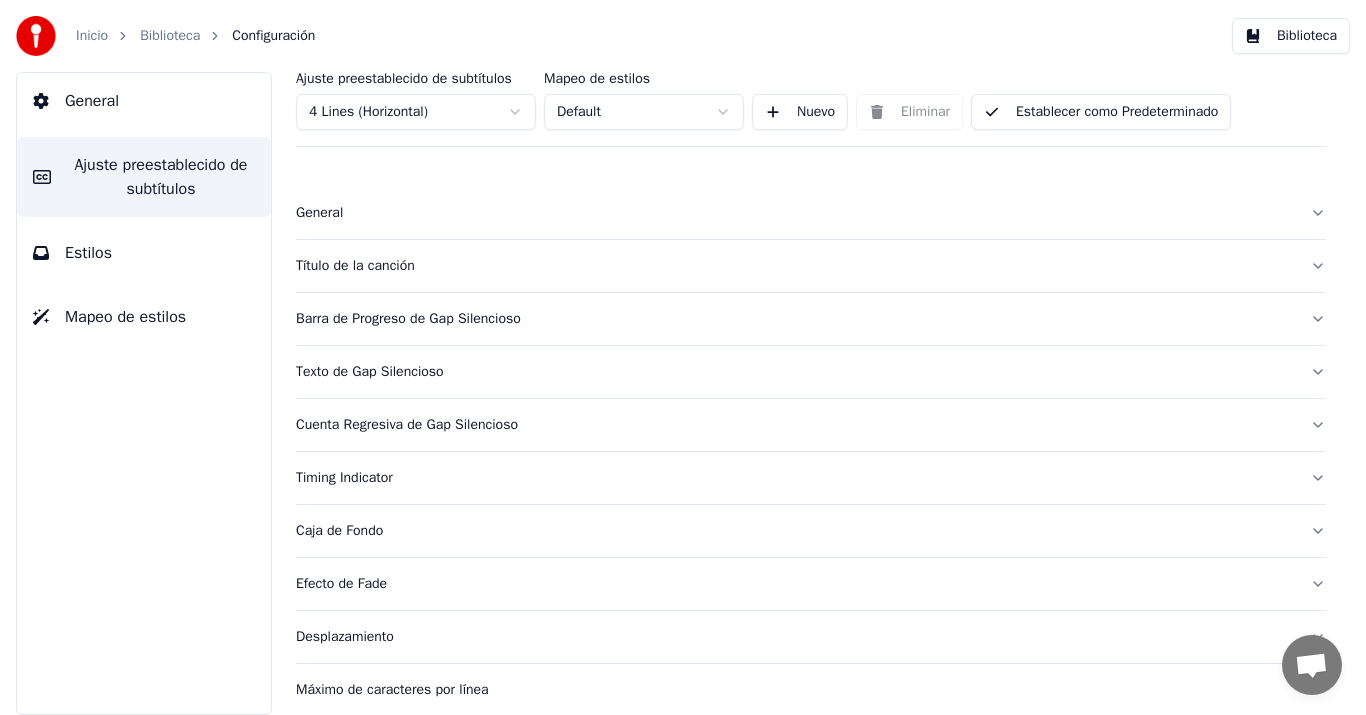click on "General" at bounding box center [795, 213] 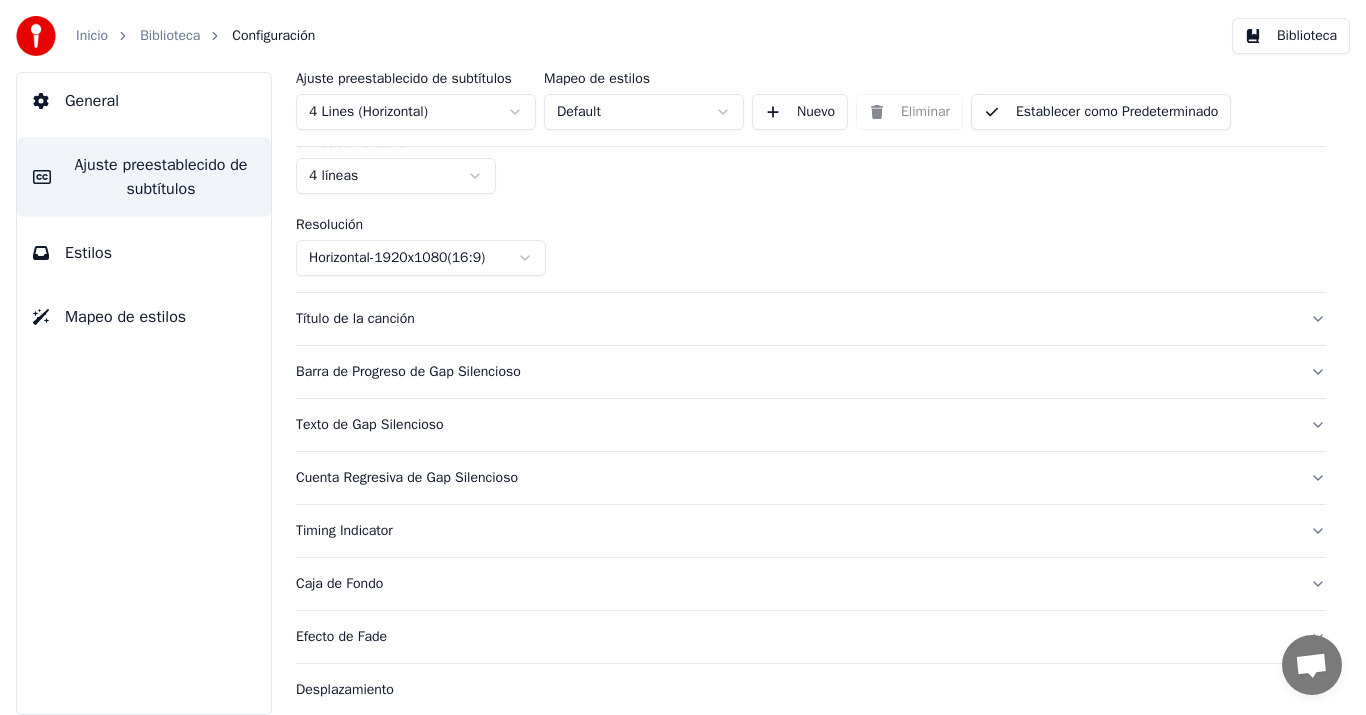 scroll, scrollTop: 104, scrollLeft: 0, axis: vertical 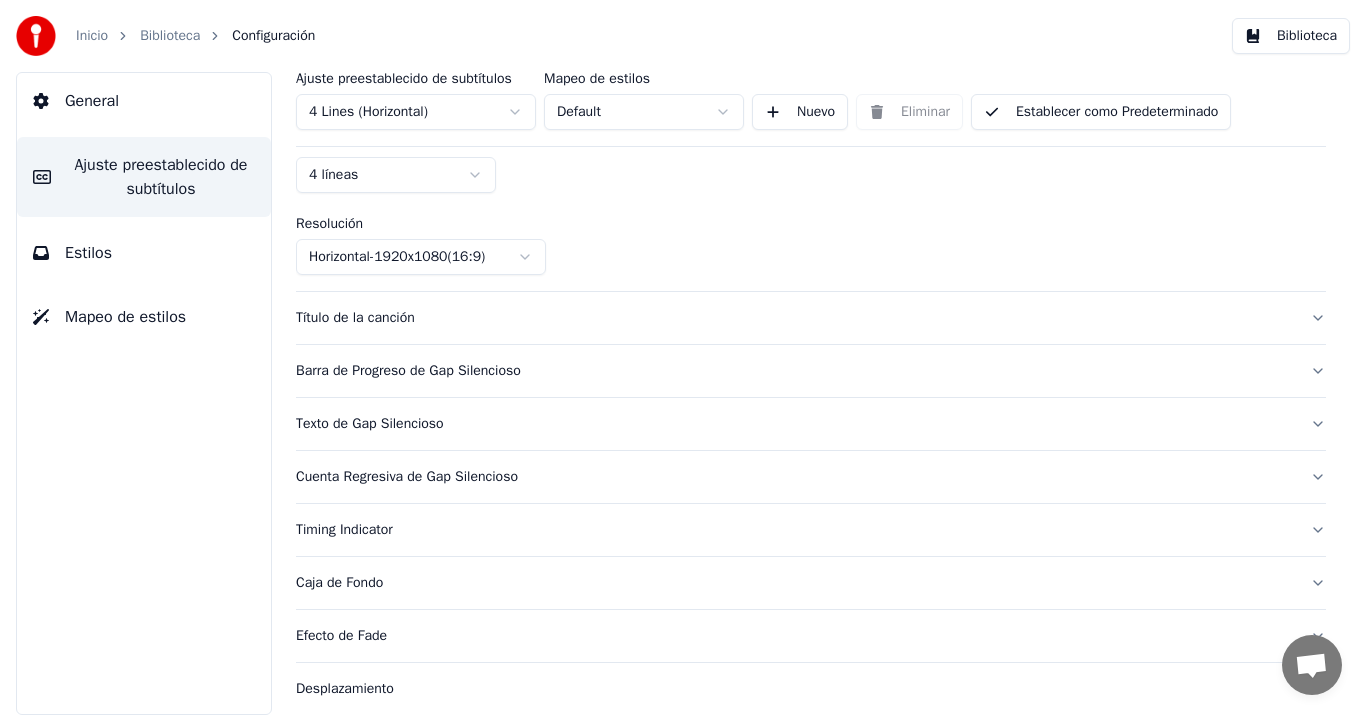 click on "Título de la canción" at bounding box center (795, 318) 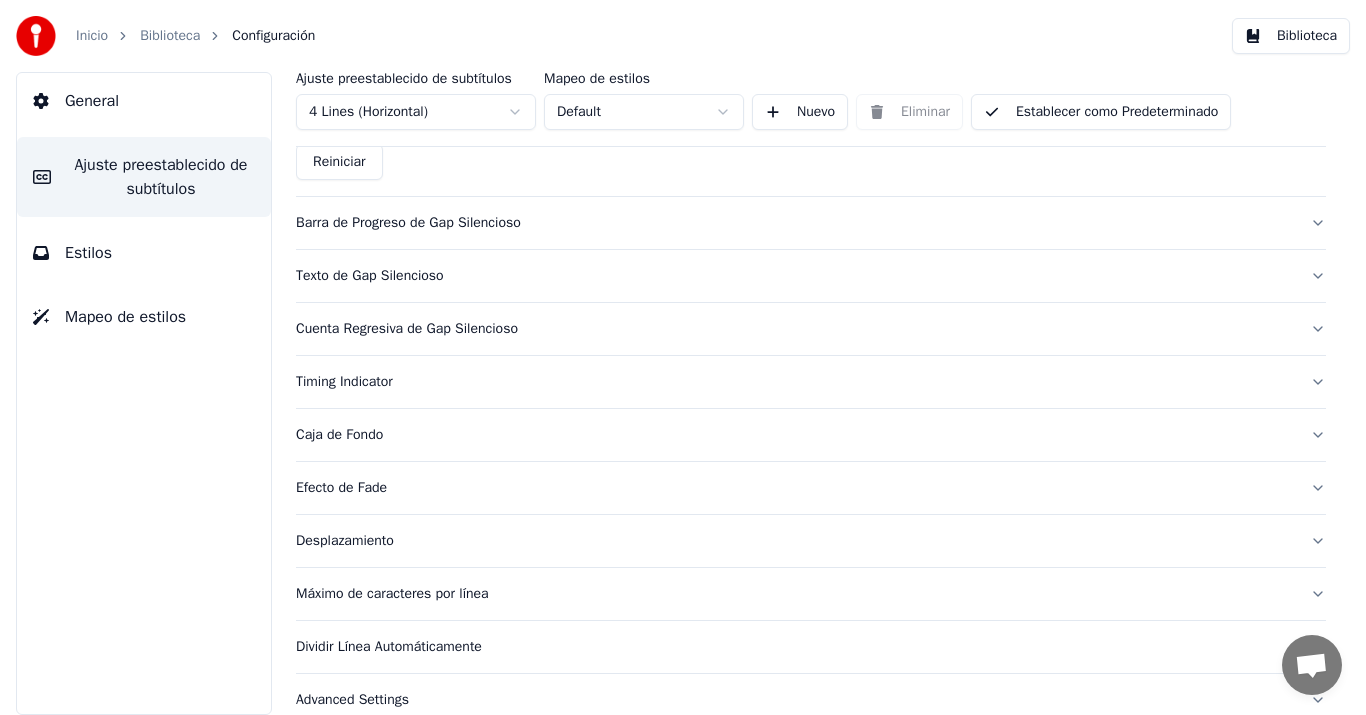 scroll, scrollTop: 1221, scrollLeft: 0, axis: vertical 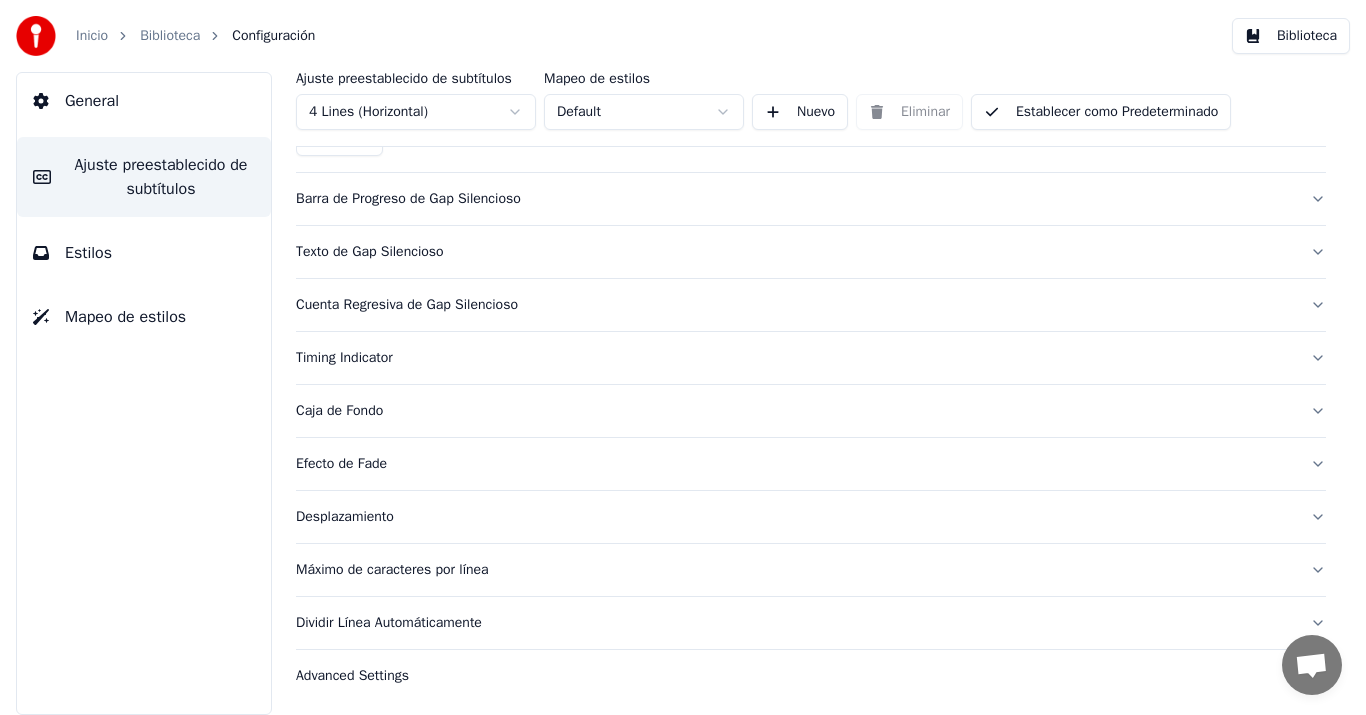 click on "Caja de Fondo" at bounding box center [795, 411] 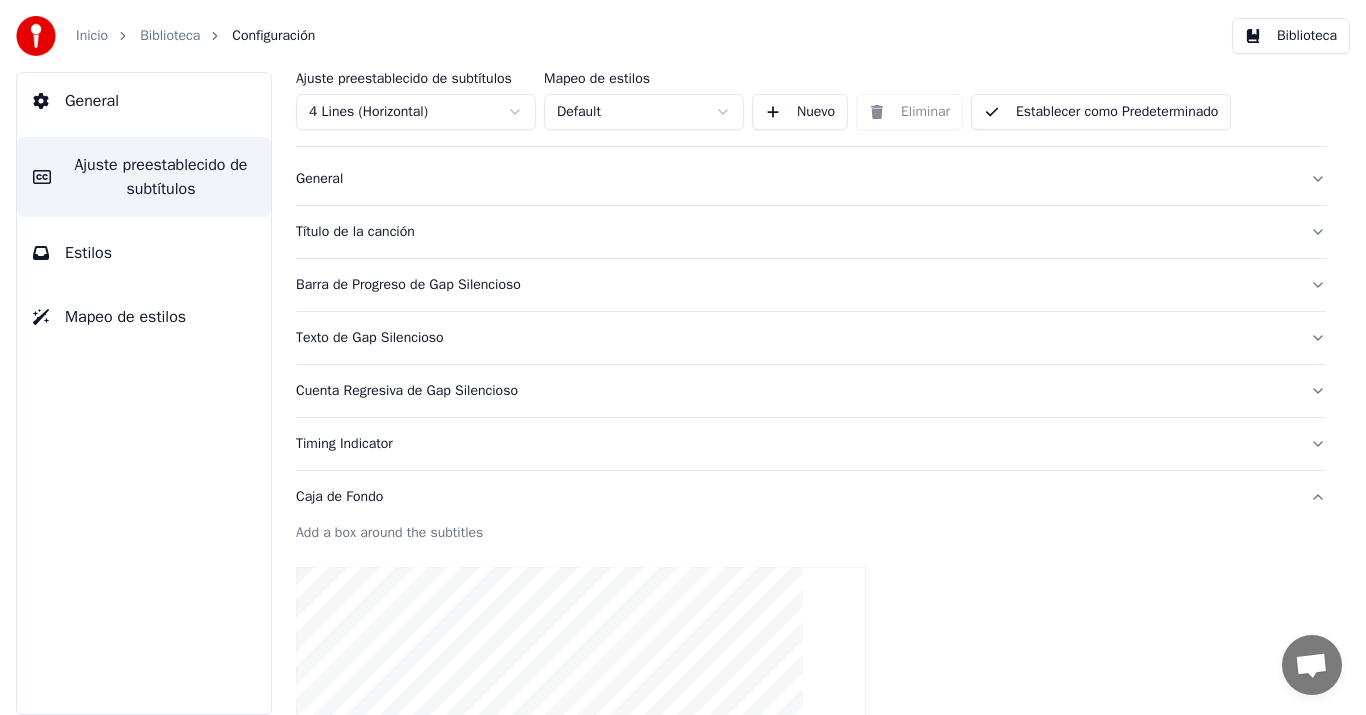 scroll, scrollTop: 35, scrollLeft: 0, axis: vertical 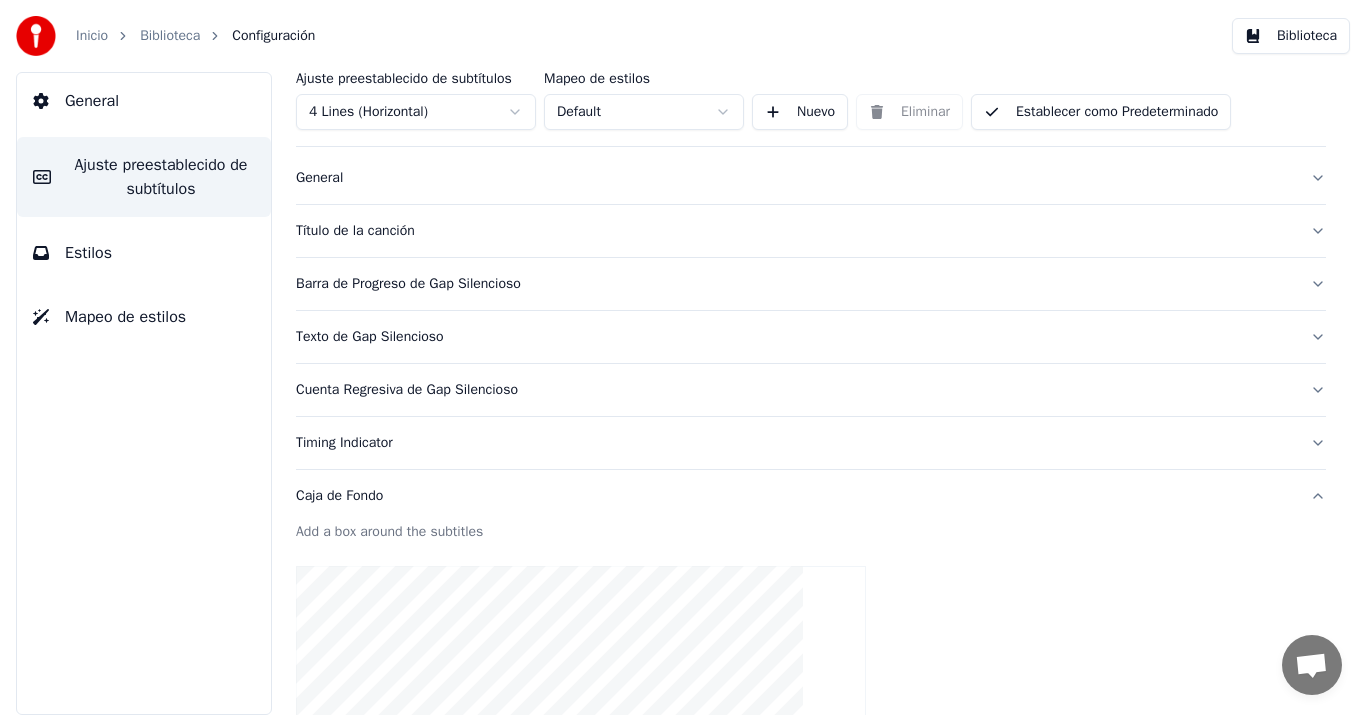 click on "Texto de Gap Silencioso" at bounding box center (795, 337) 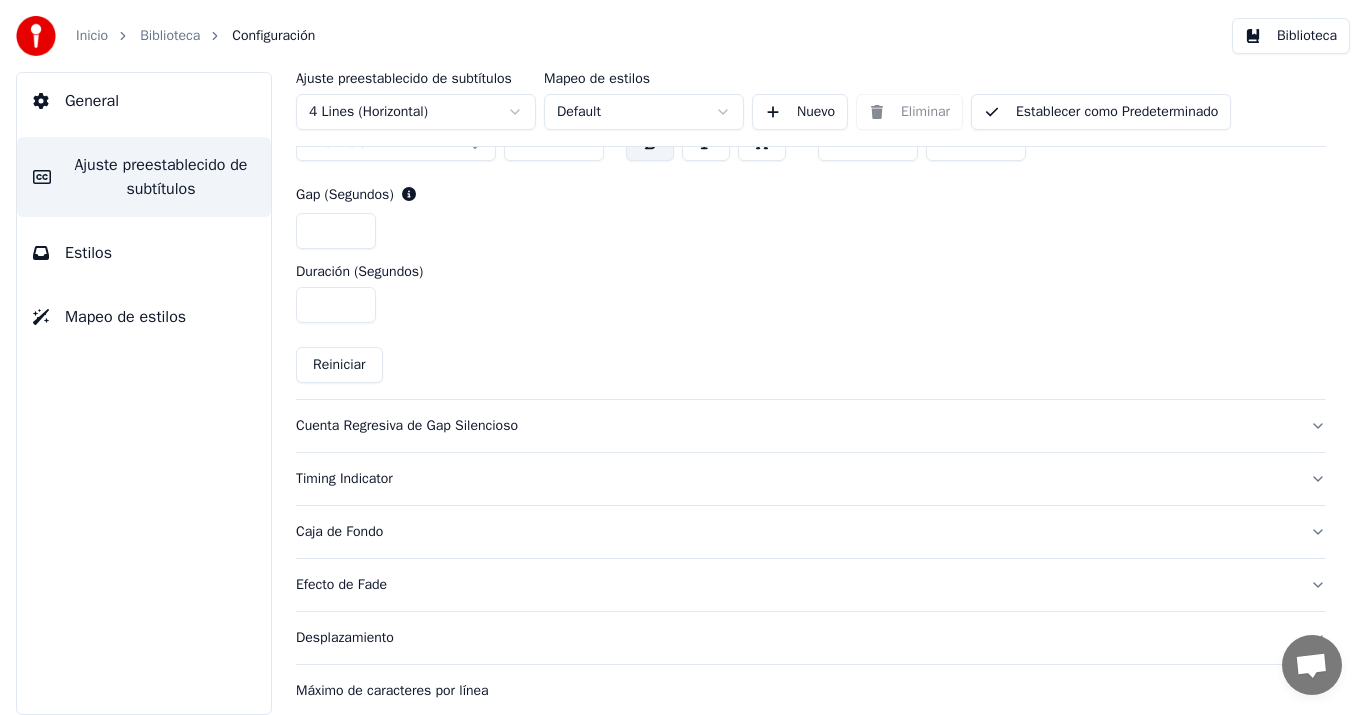 scroll, scrollTop: 1000, scrollLeft: 0, axis: vertical 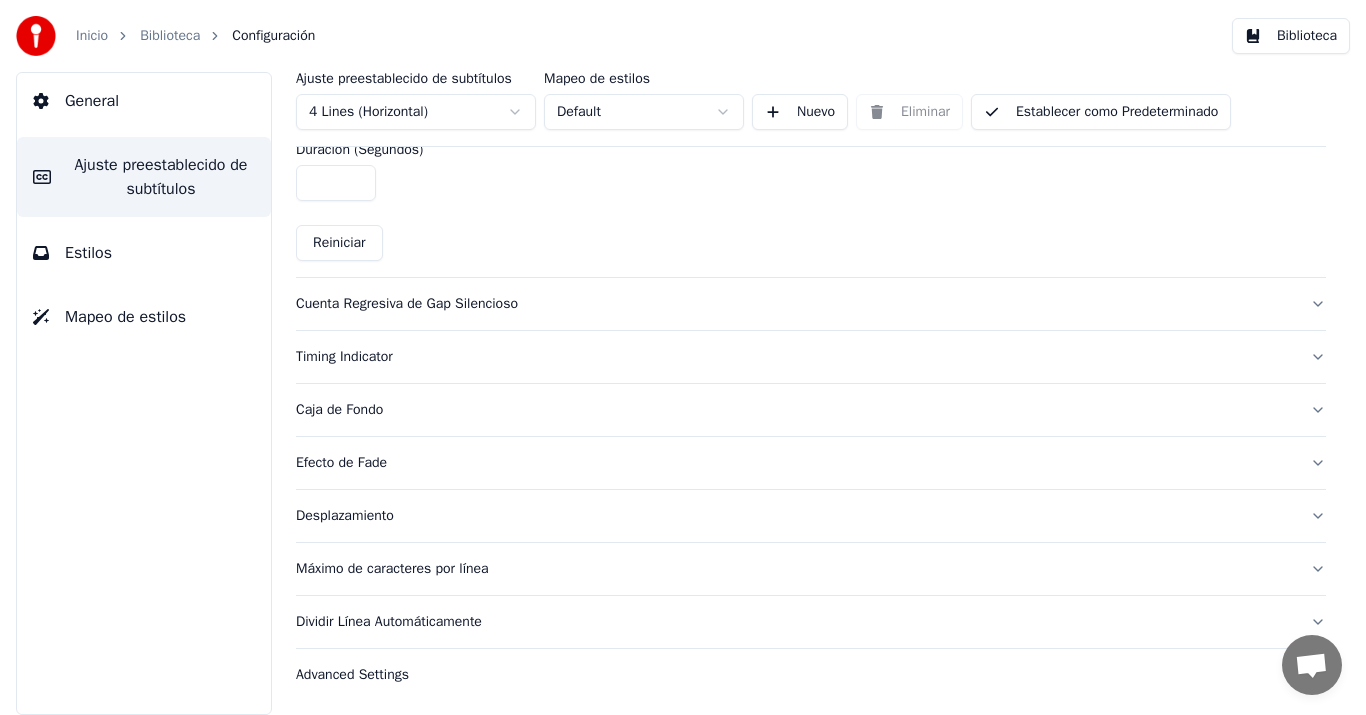 click on "Caja de Fondo" at bounding box center (795, 410) 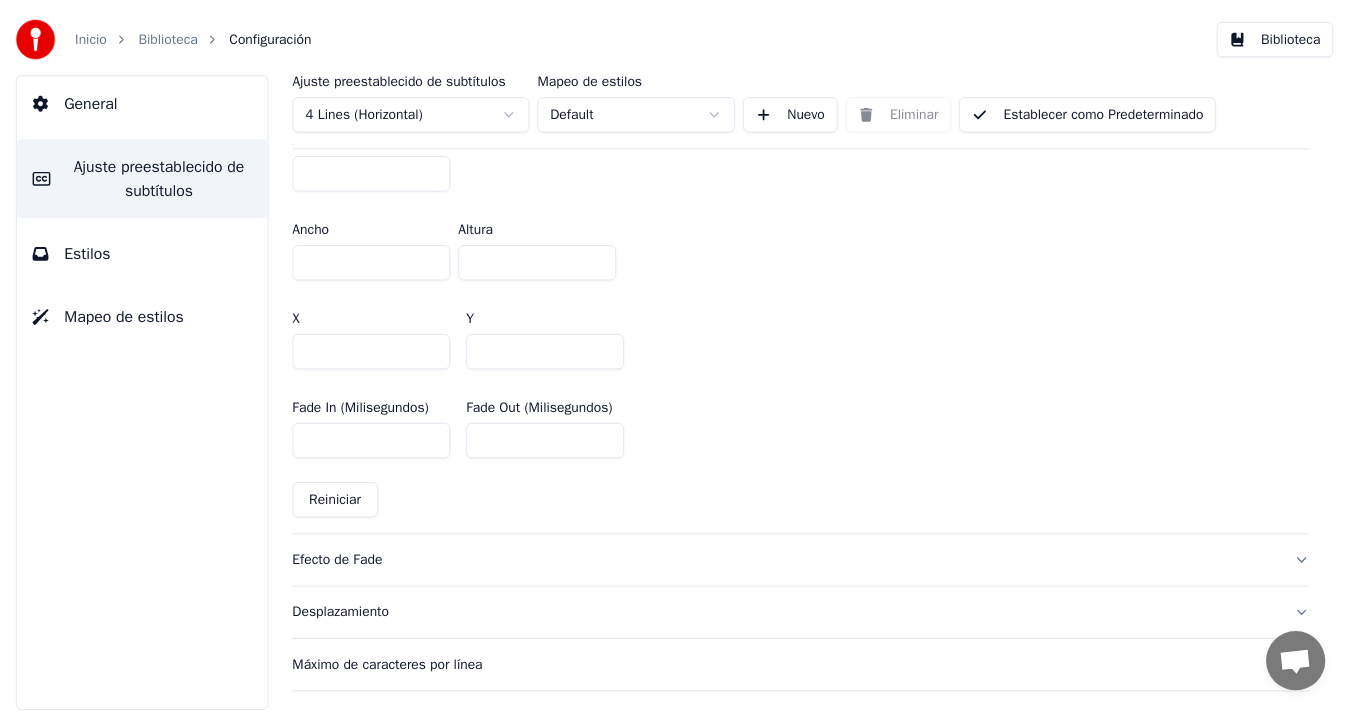 scroll, scrollTop: 1200, scrollLeft: 0, axis: vertical 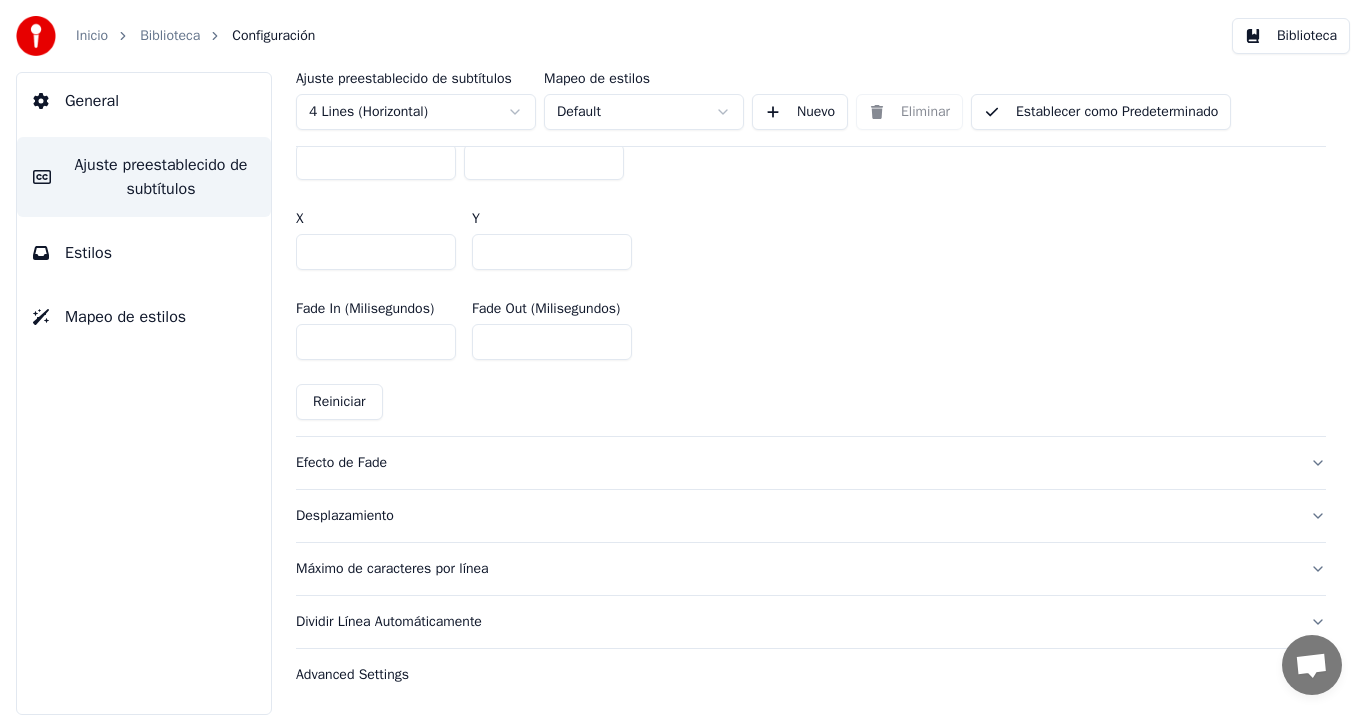 click on "Biblioteca" at bounding box center [1291, 36] 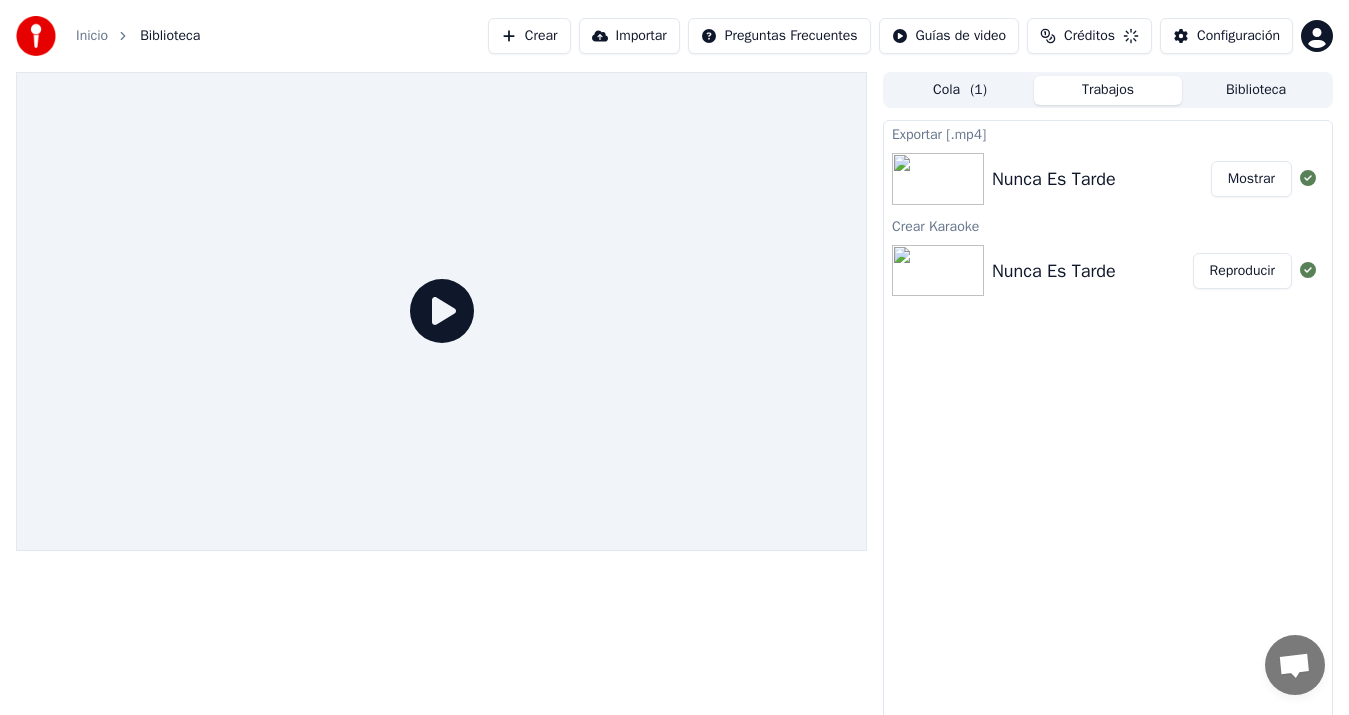 click on "Trabajos" at bounding box center (1108, 90) 